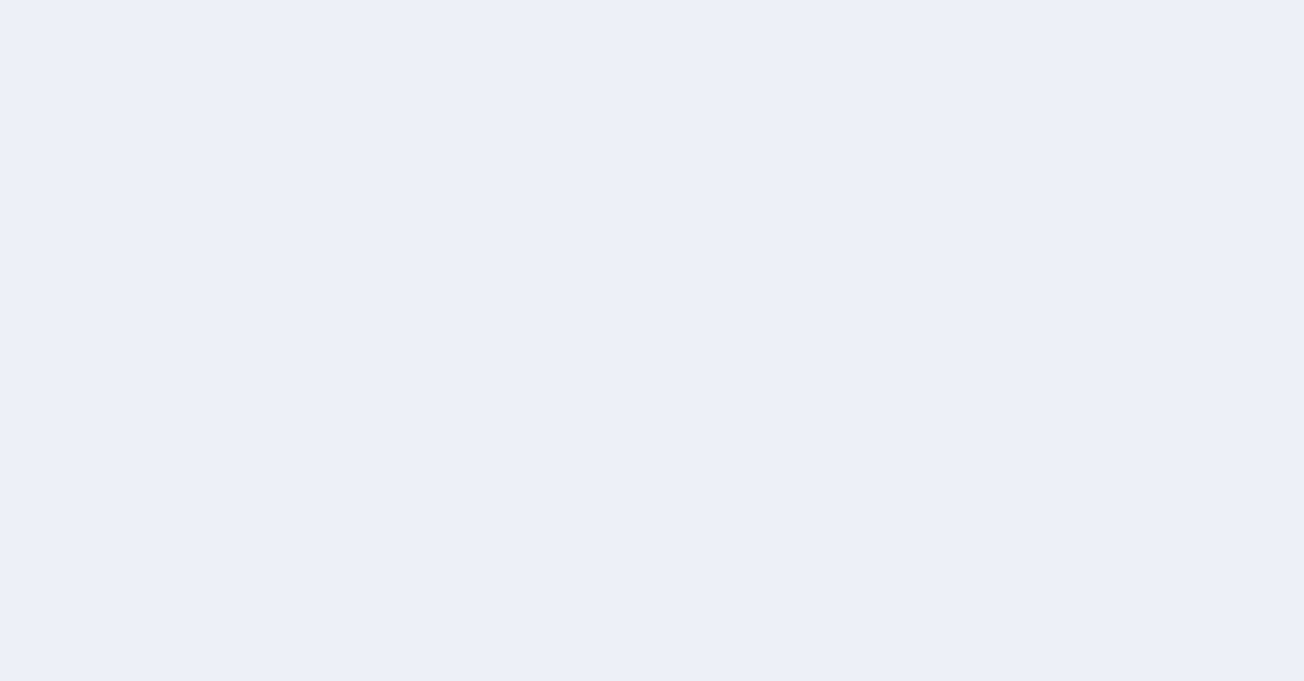 scroll, scrollTop: 0, scrollLeft: 0, axis: both 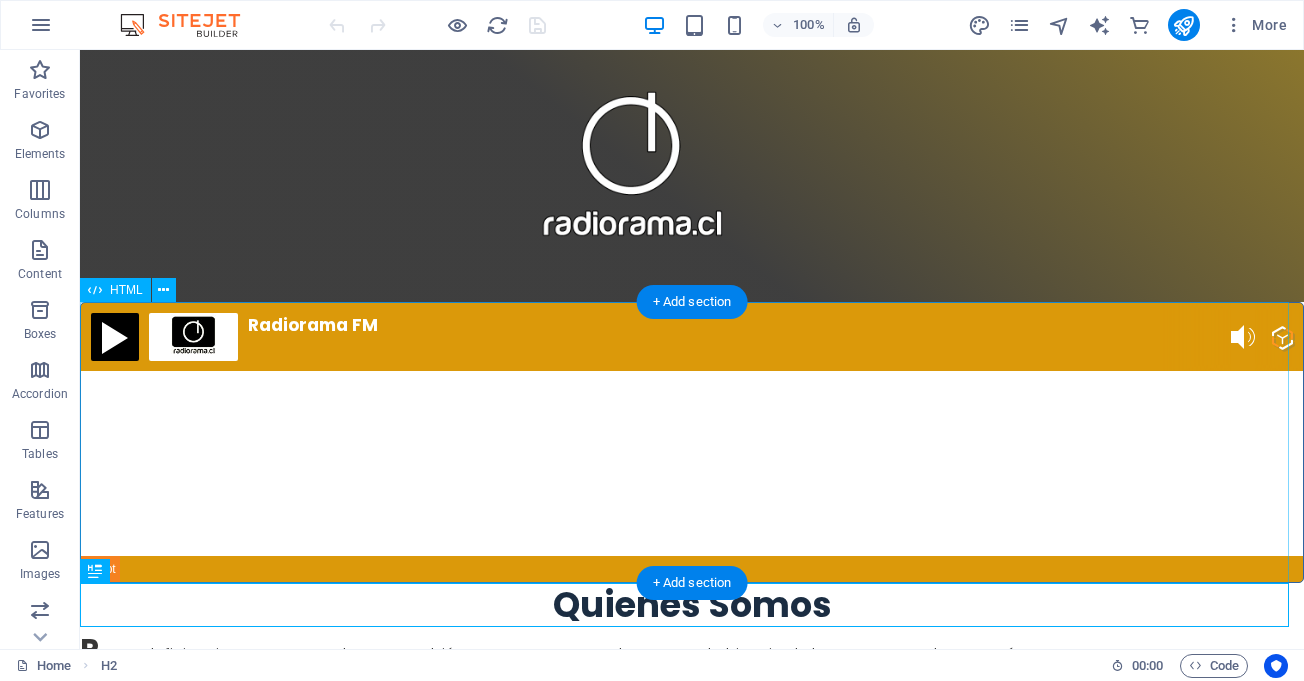 click on "Radiorama FM" at bounding box center [692, 442] 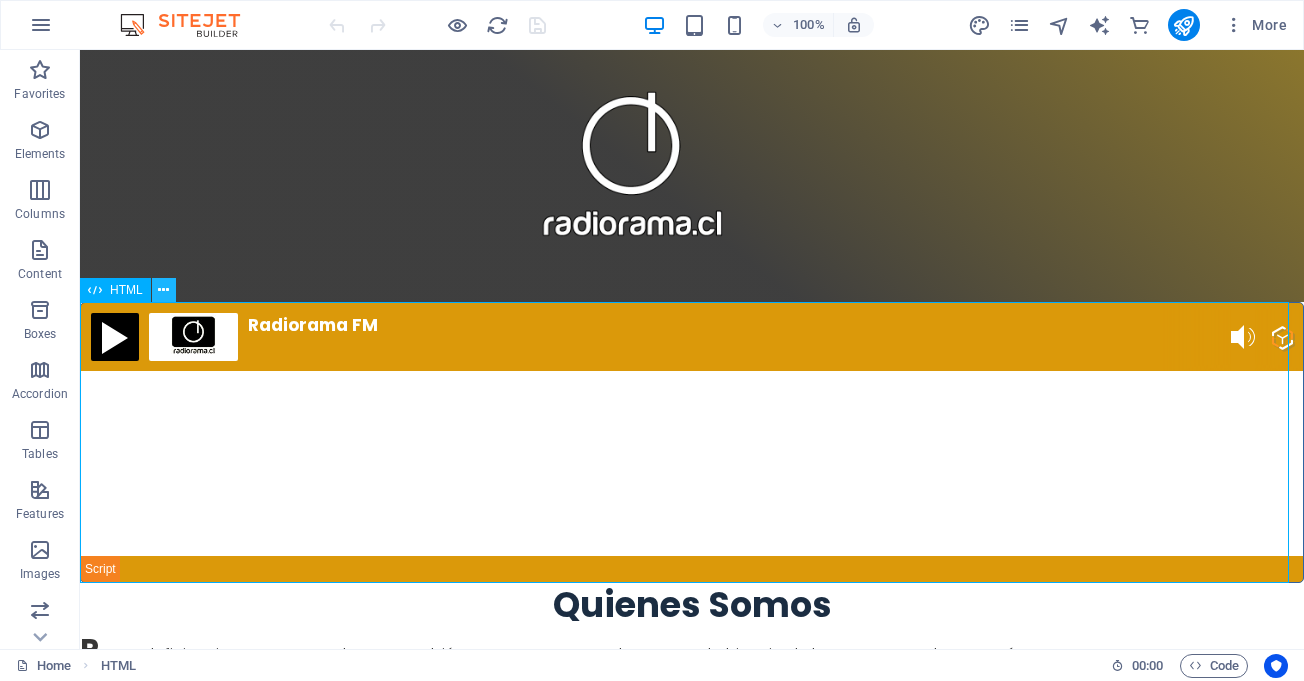 click at bounding box center [163, 290] 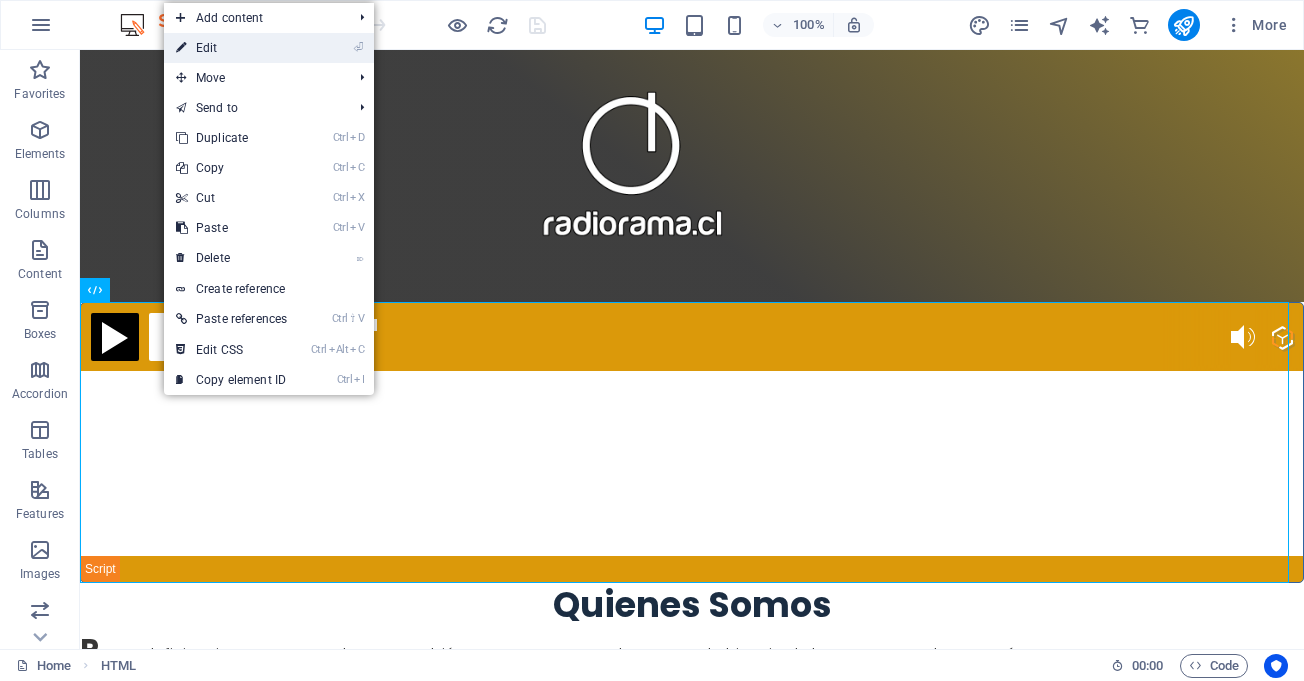 click on "⏎  Edit" at bounding box center [231, 48] 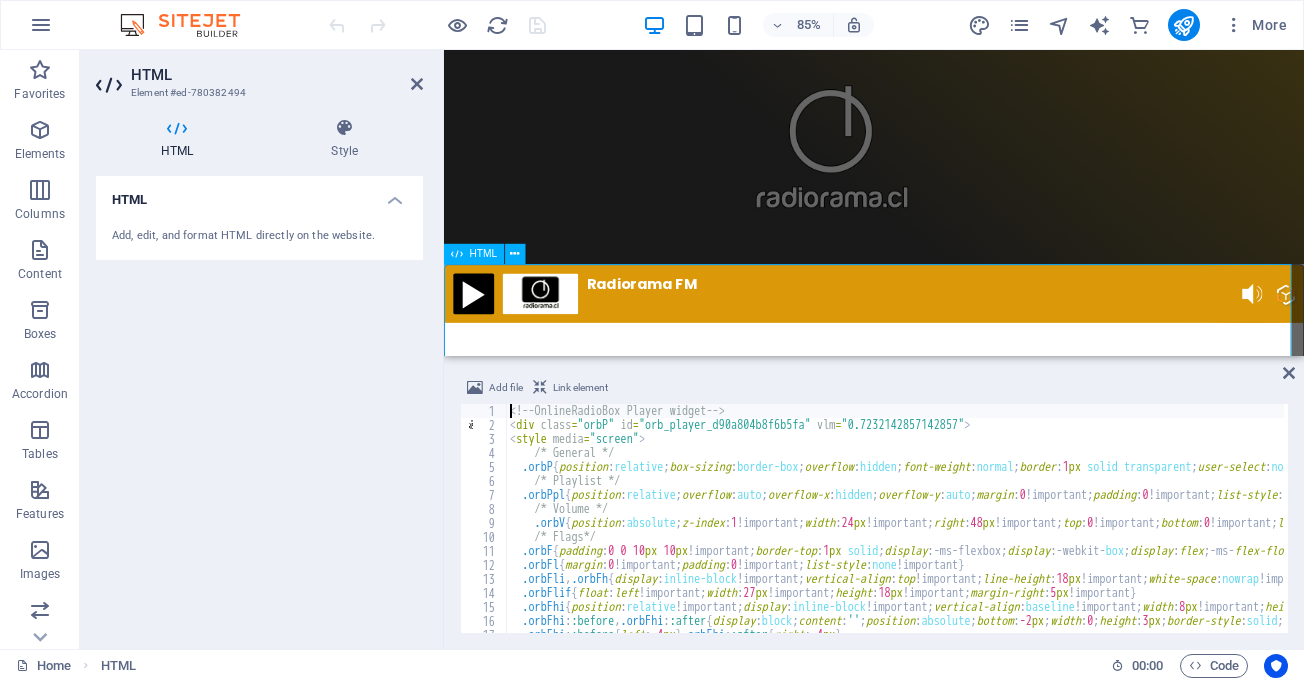 click on "Radiorama FM" at bounding box center [950, 442] 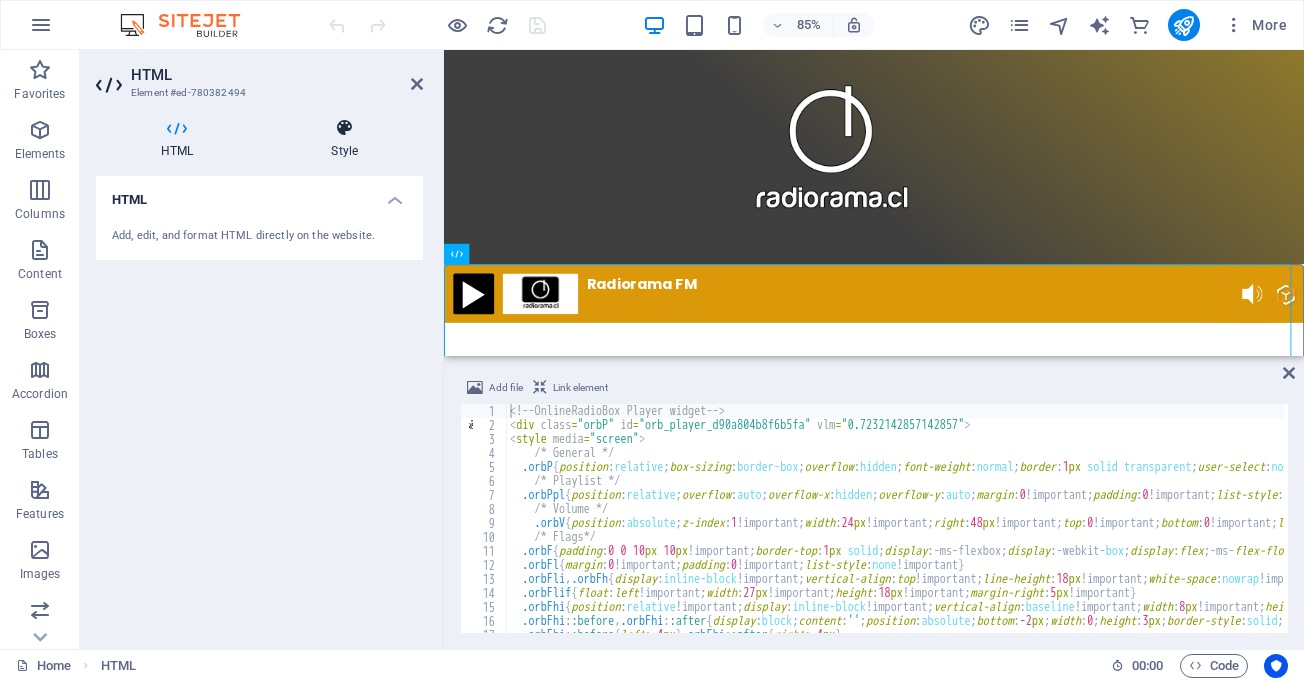 click at bounding box center (344, 128) 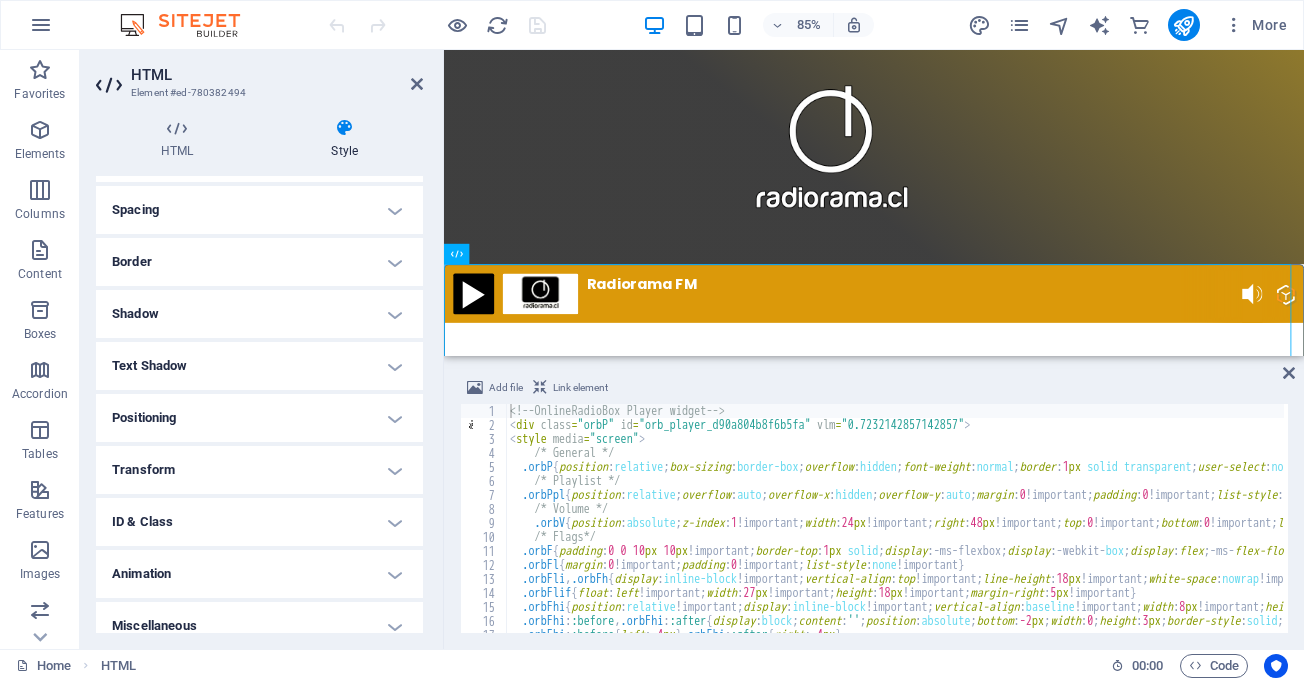 scroll, scrollTop: 174, scrollLeft: 0, axis: vertical 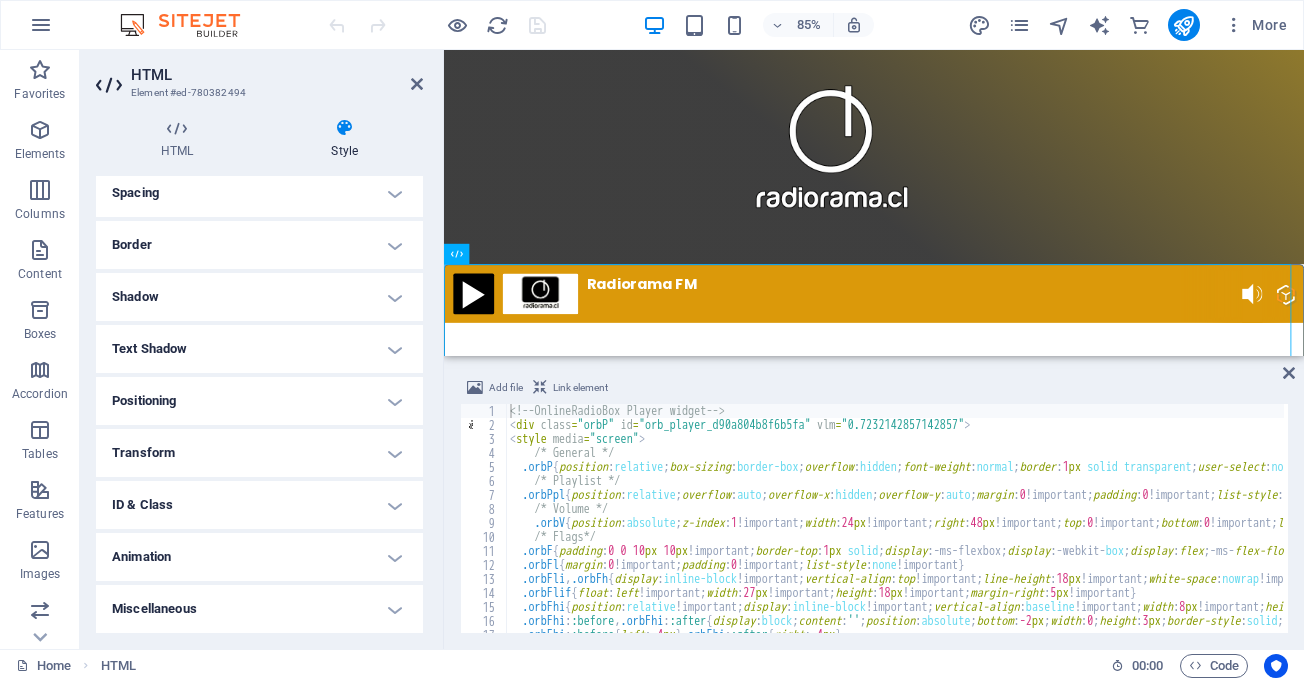 click on "Positioning" at bounding box center (259, 401) 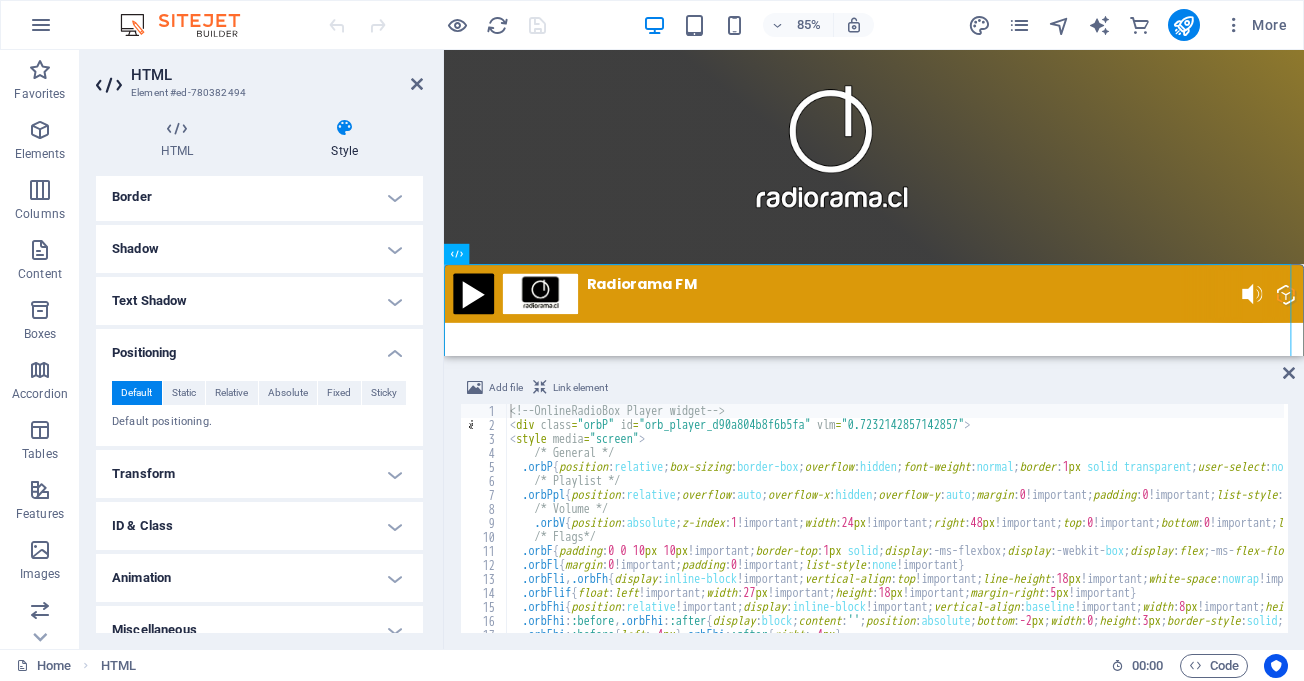 scroll, scrollTop: 243, scrollLeft: 0, axis: vertical 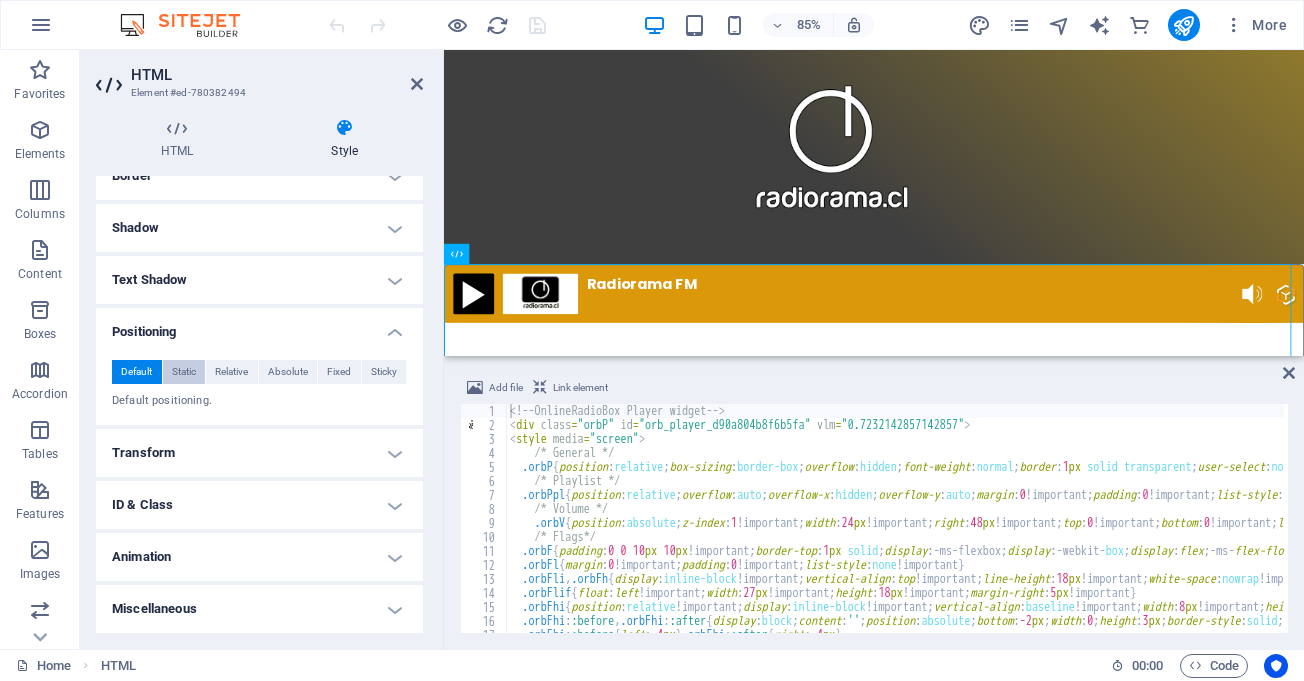 click on "Static" at bounding box center (184, 372) 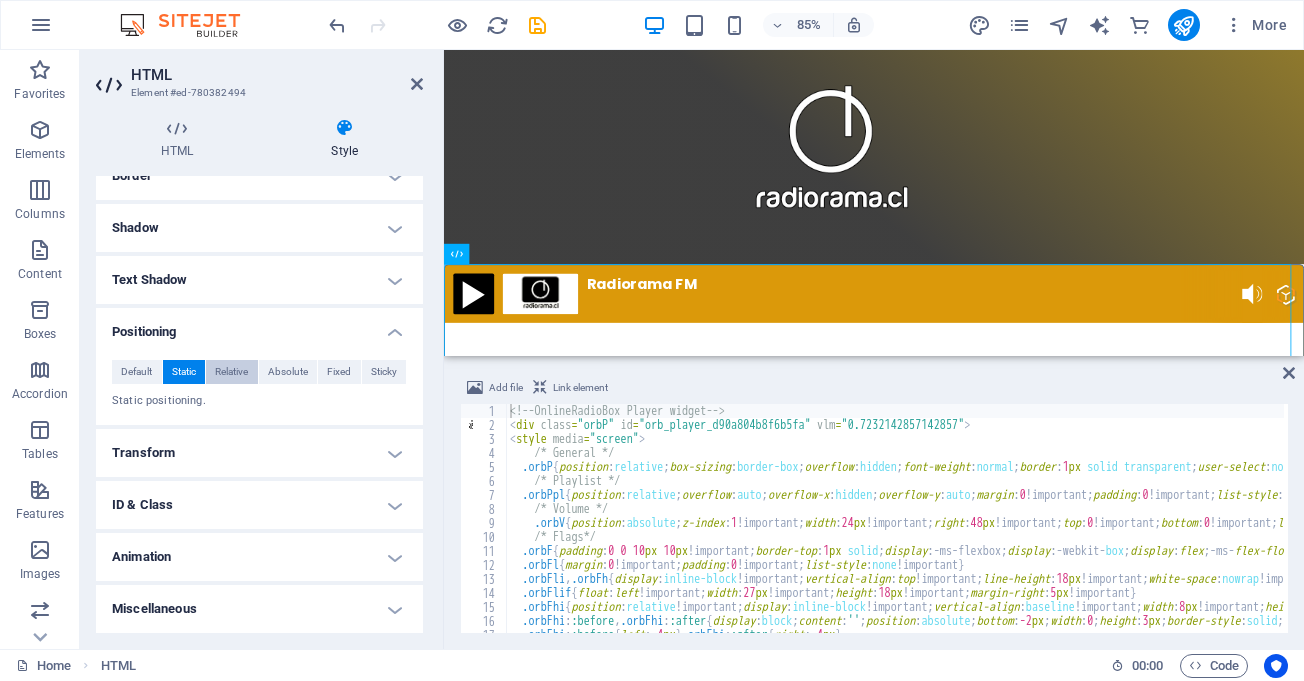 click on "Relative" at bounding box center (231, 372) 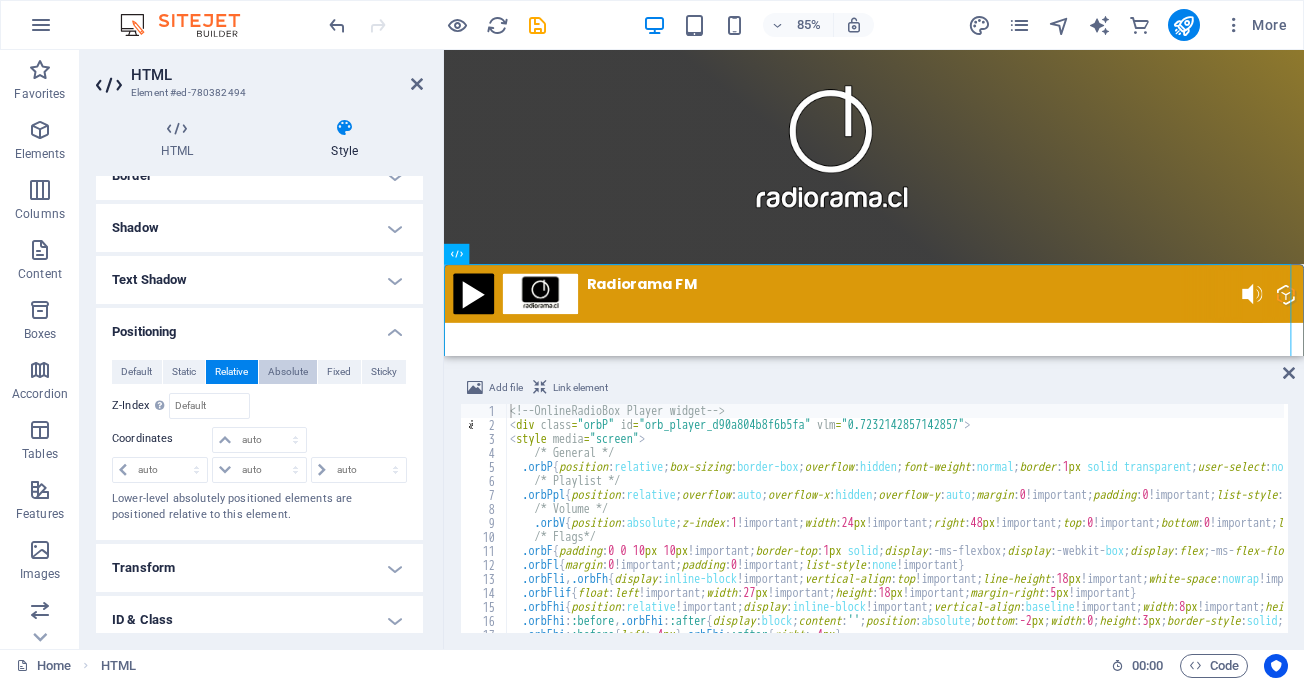 click on "Absolute" at bounding box center [288, 372] 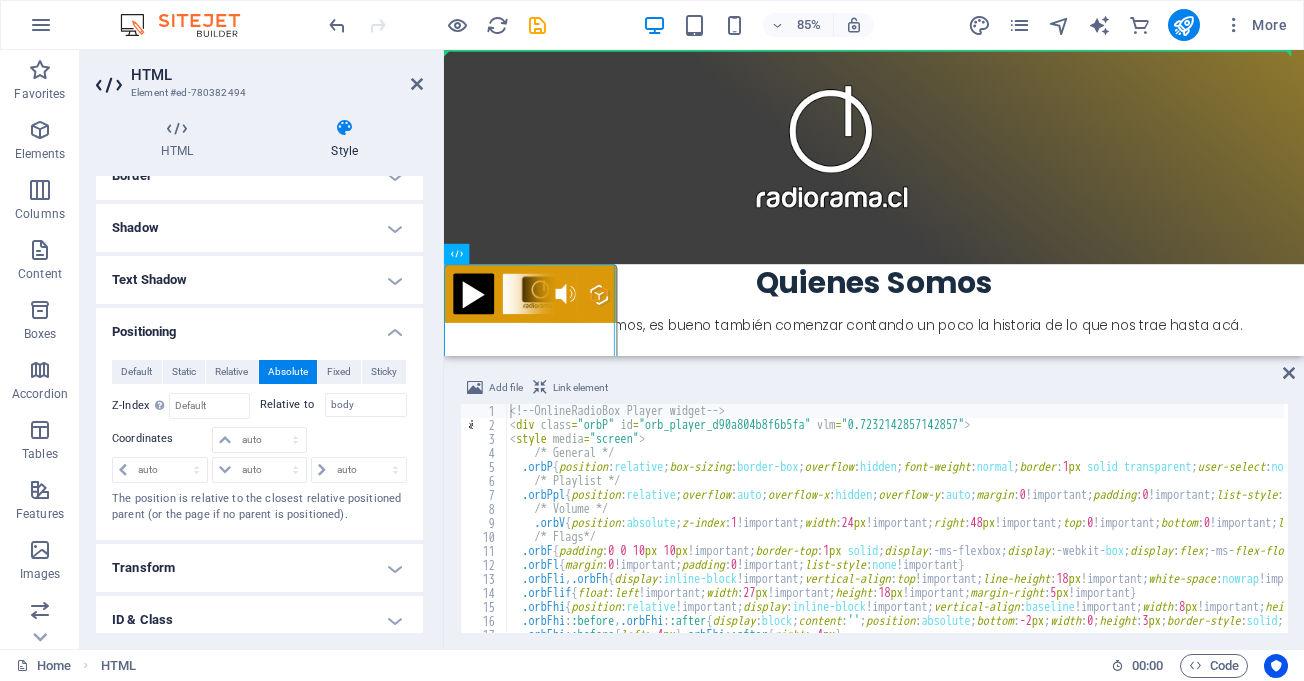 drag, startPoint x: 545, startPoint y: 329, endPoint x: 863, endPoint y: 137, distance: 371.46735 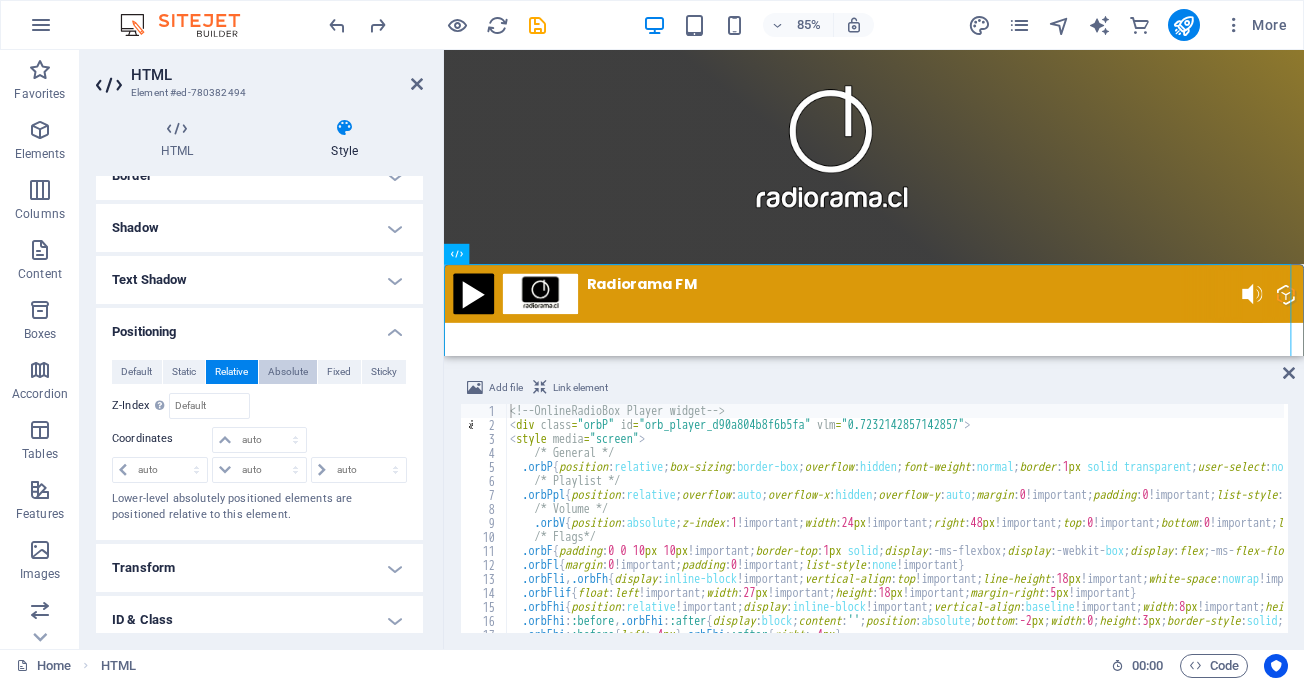 click on "Absolute" at bounding box center (288, 372) 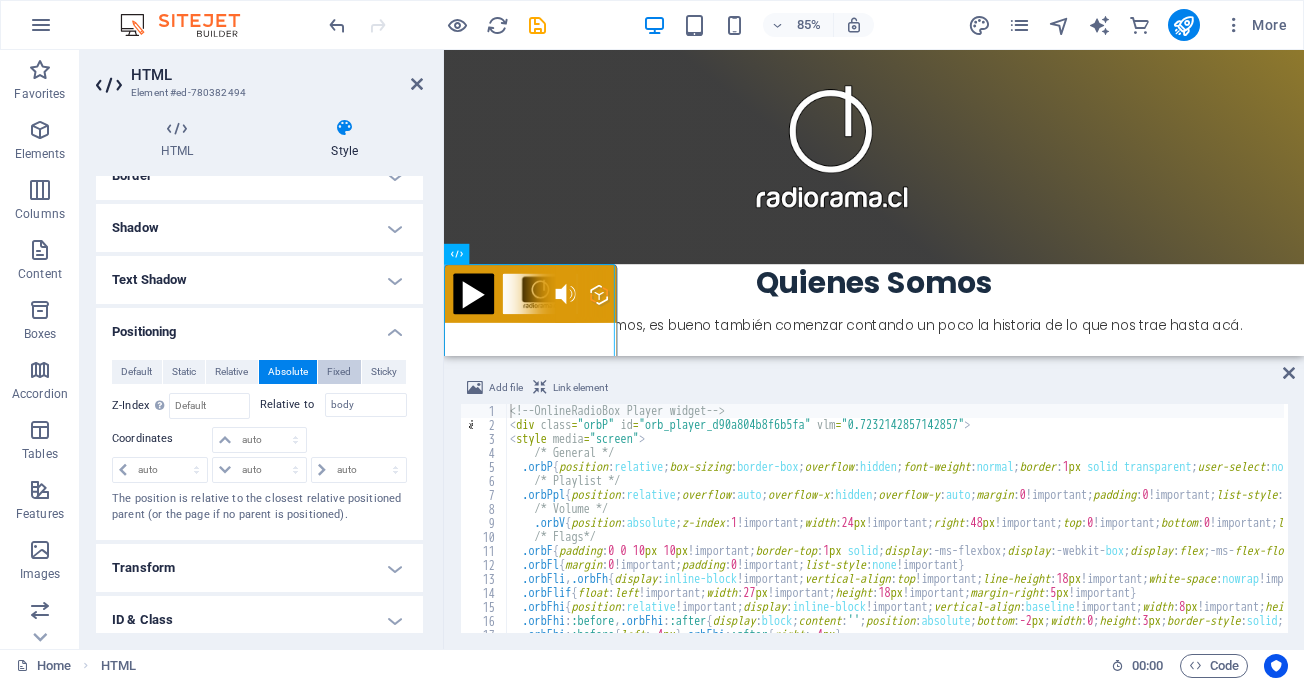 click on "Fixed" at bounding box center (339, 372) 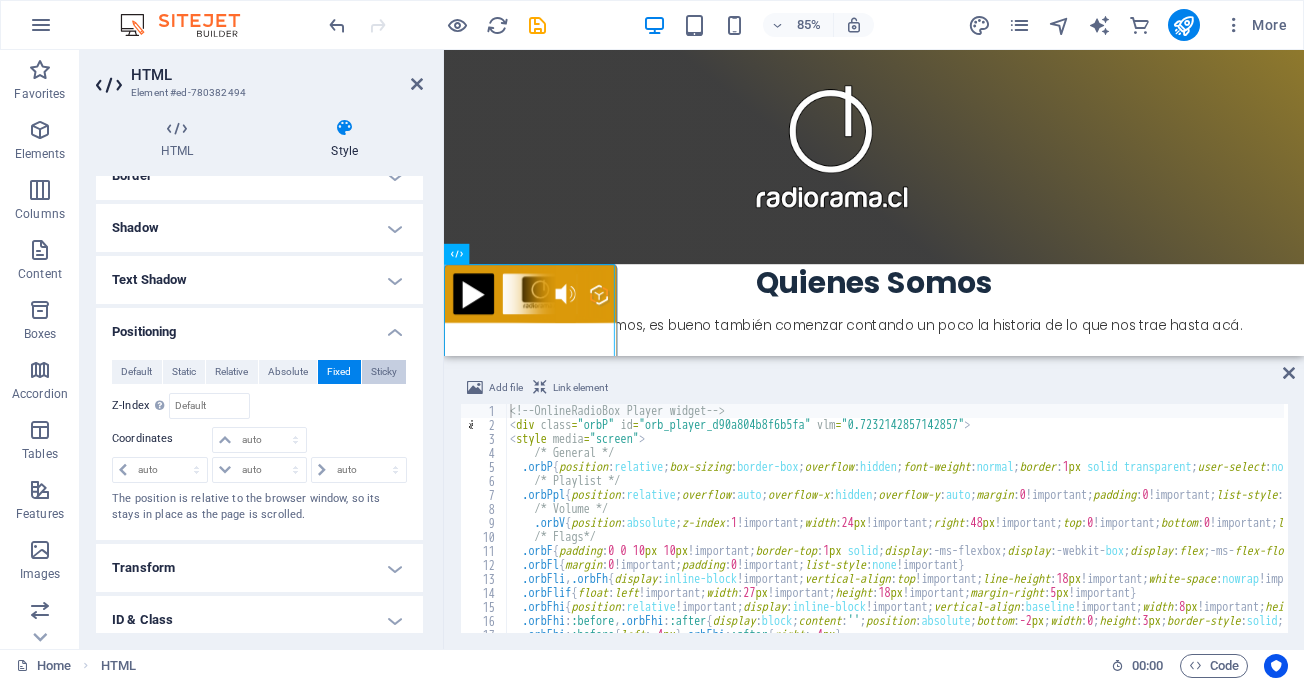 click on "Sticky" at bounding box center (384, 372) 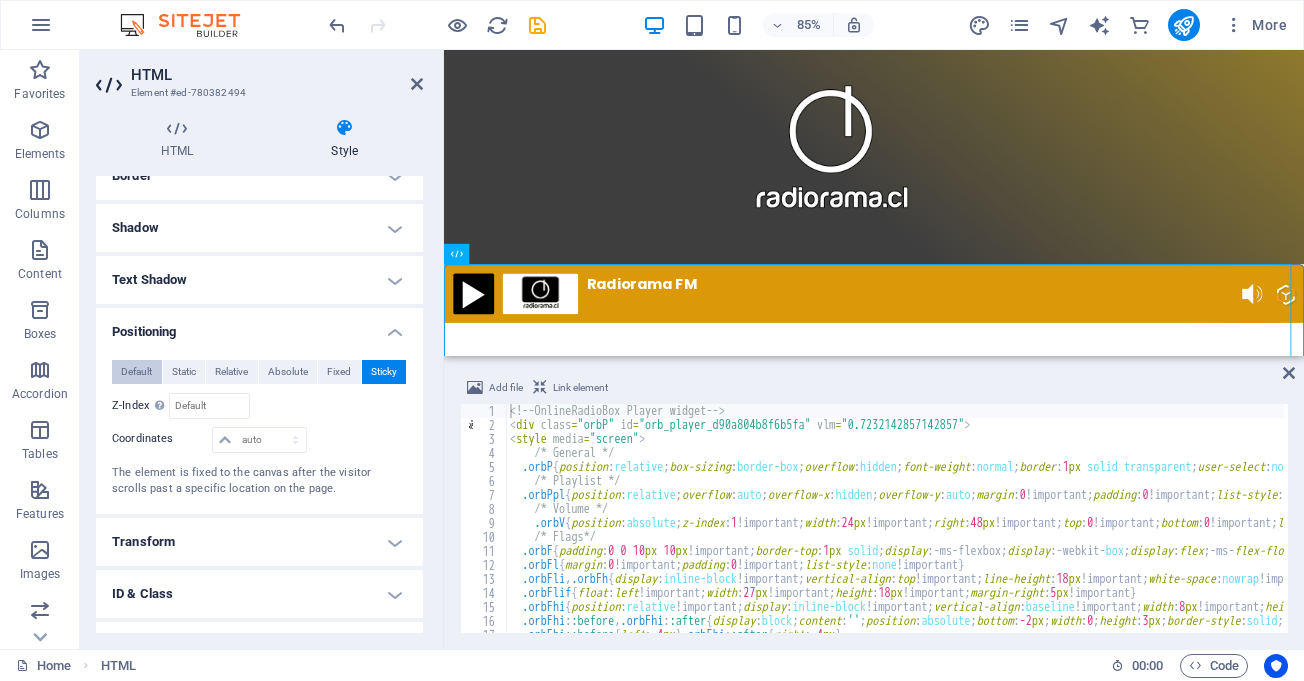 click on "Default" at bounding box center [136, 372] 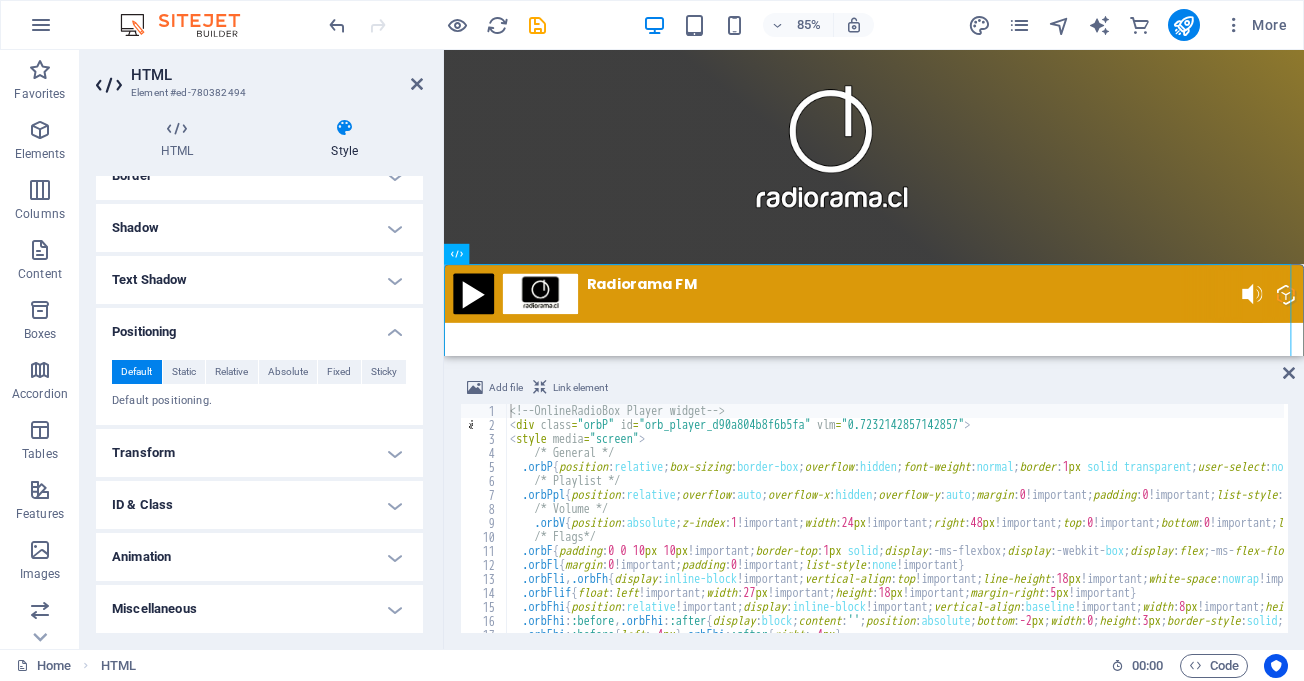 click on "Positioning" at bounding box center [259, 326] 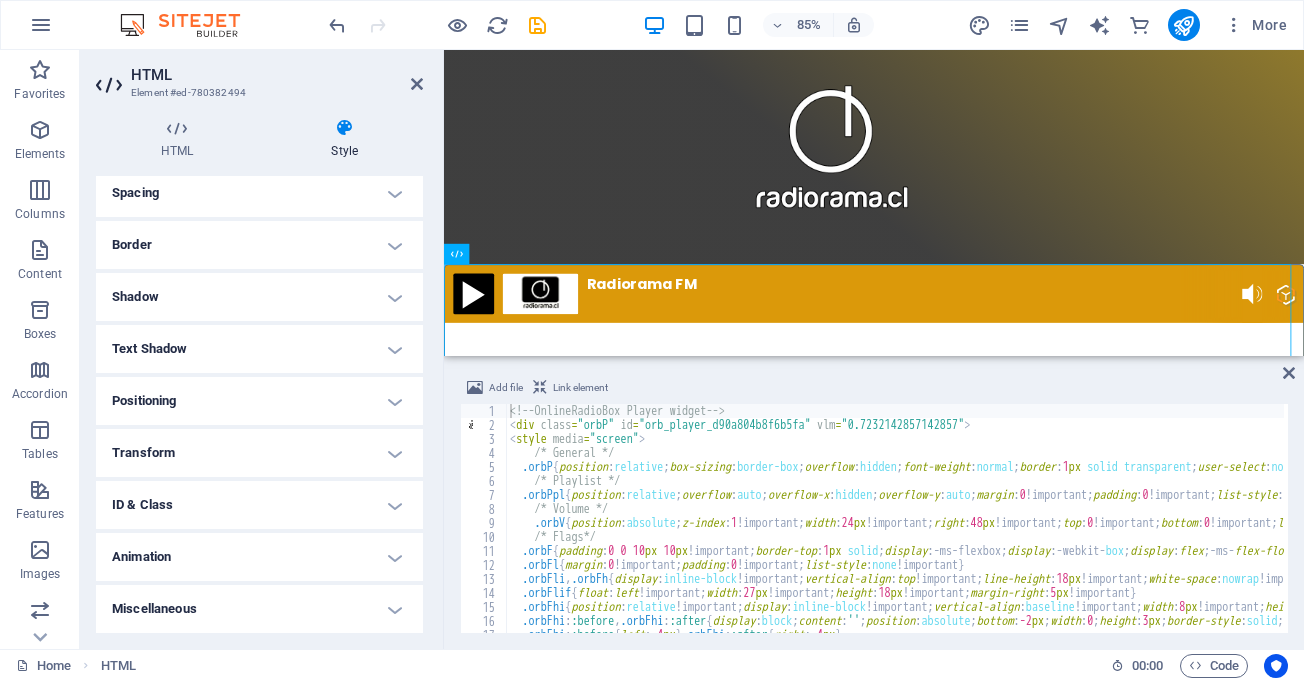 scroll, scrollTop: 174, scrollLeft: 0, axis: vertical 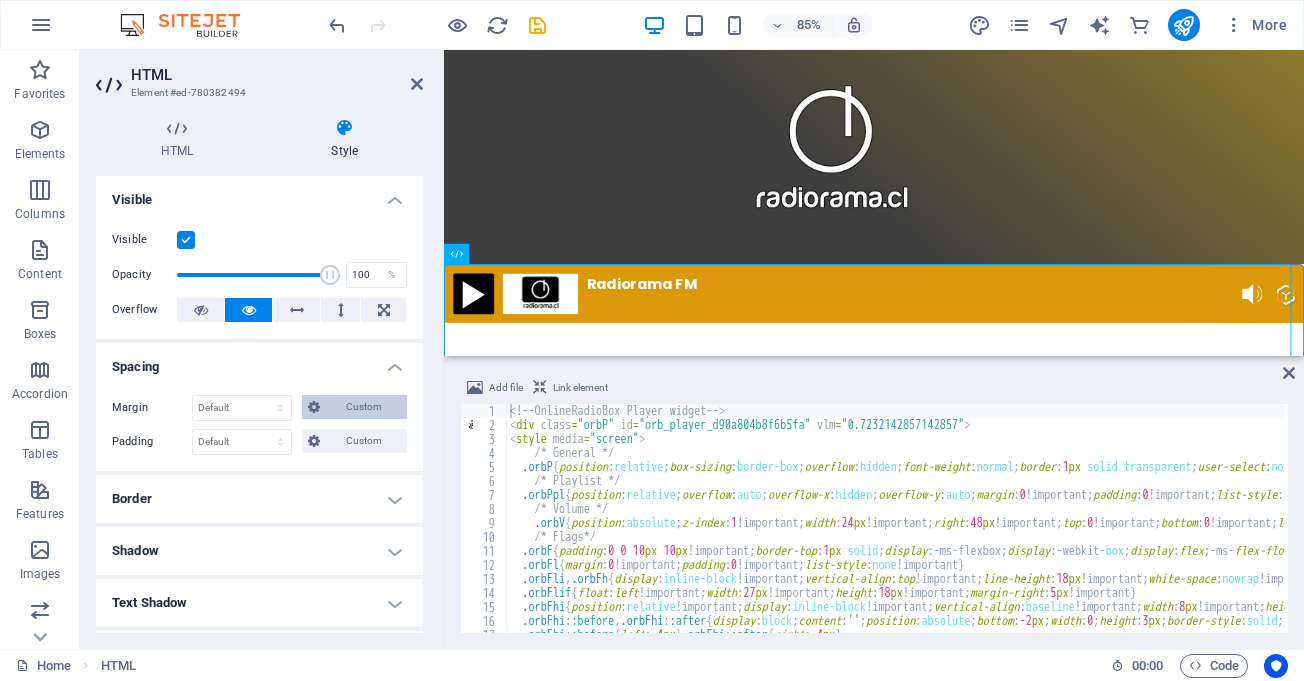 click on "Custom" at bounding box center [354, 407] 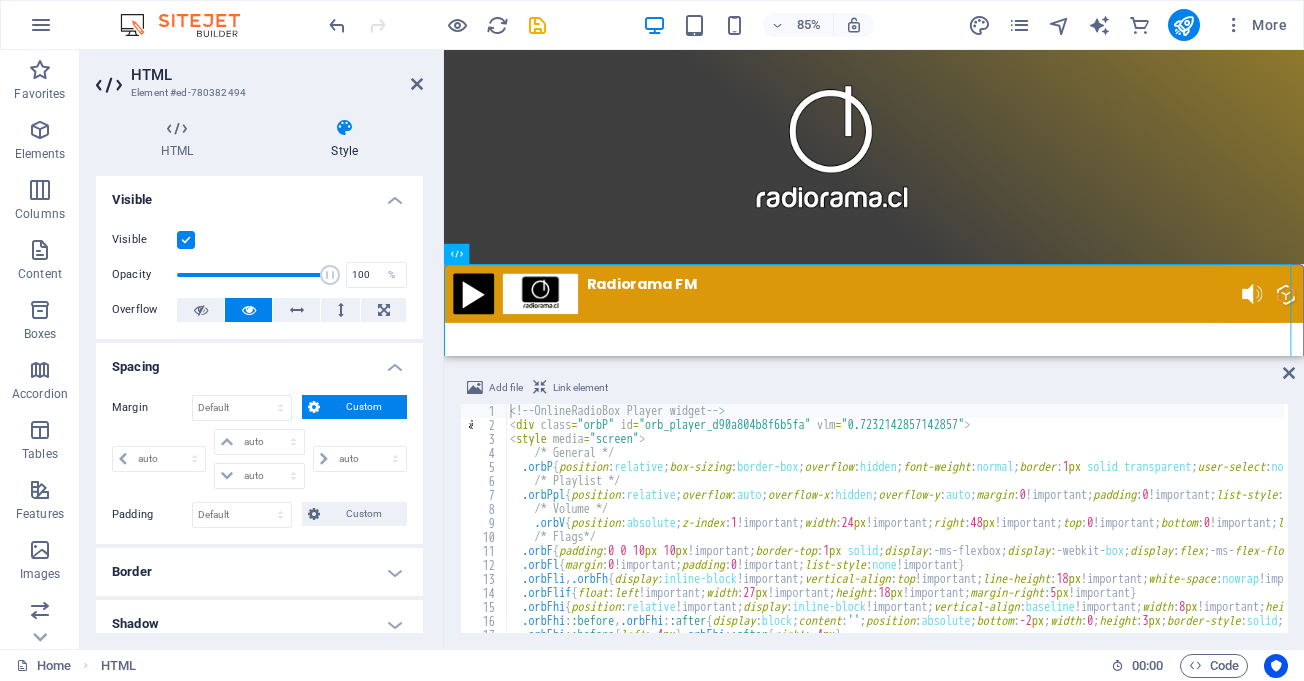 click on "Custom" at bounding box center (354, 407) 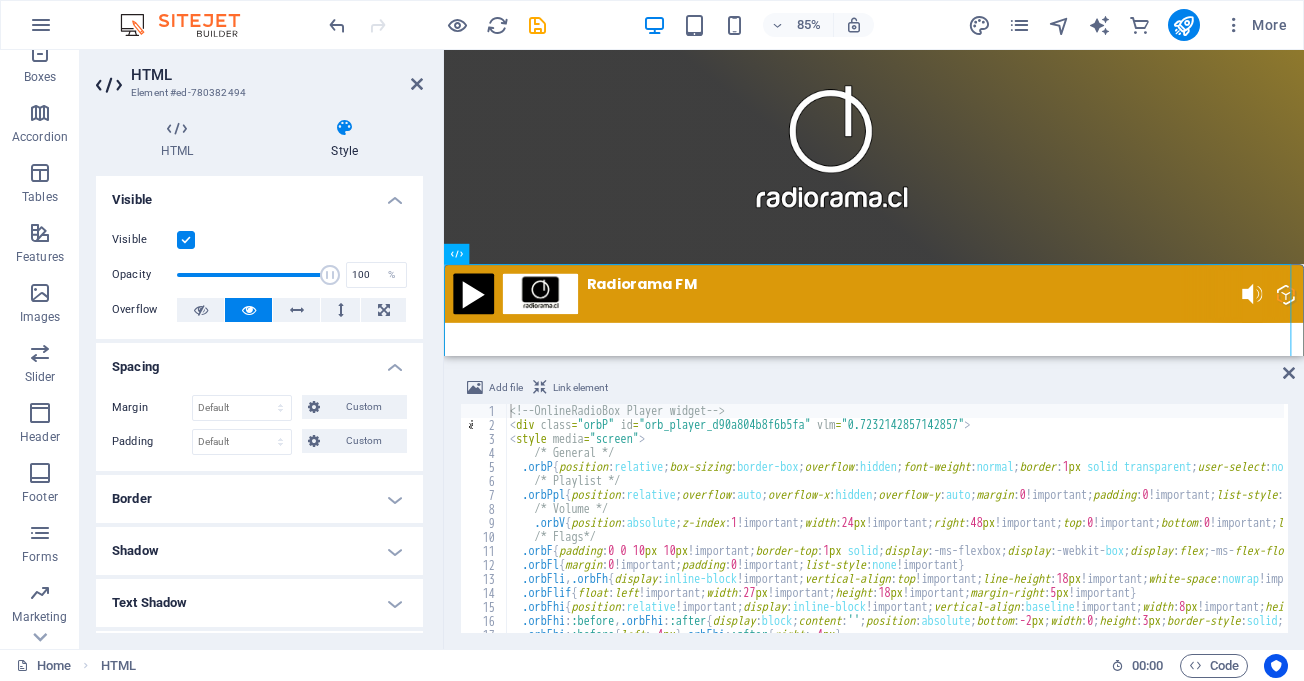 scroll, scrollTop: 300, scrollLeft: 0, axis: vertical 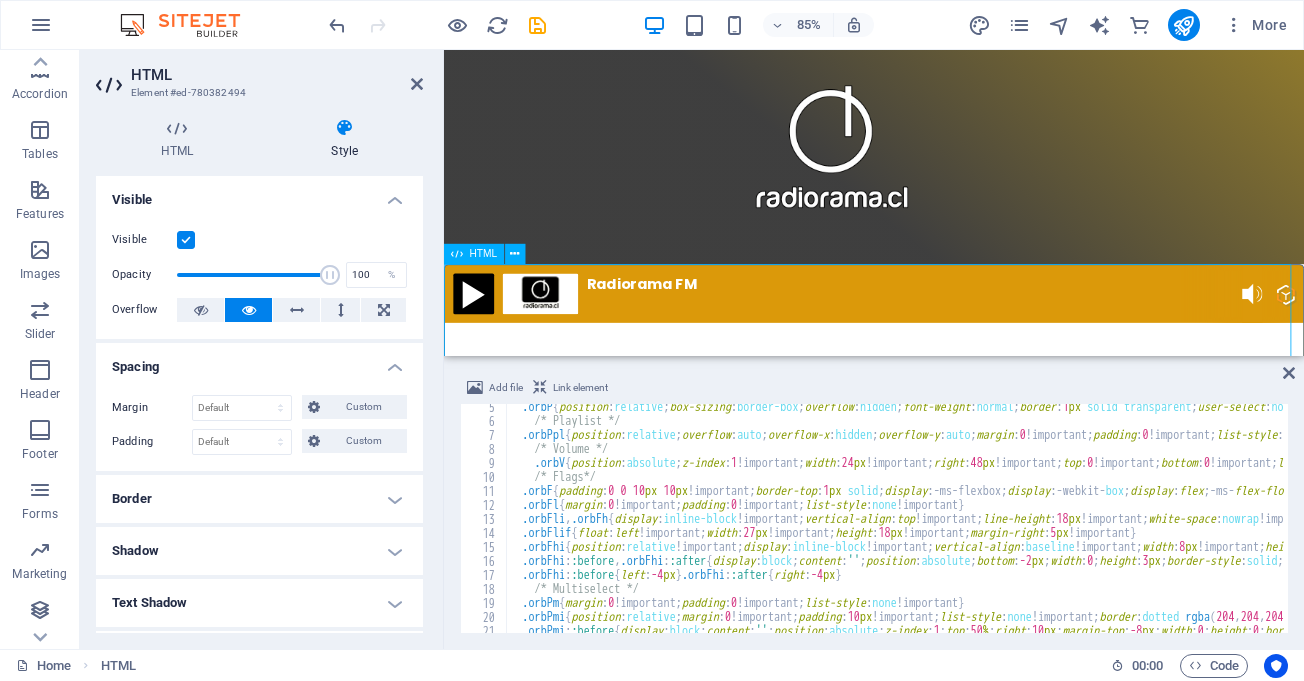 click on "Radiorama FM" at bounding box center (950, 442) 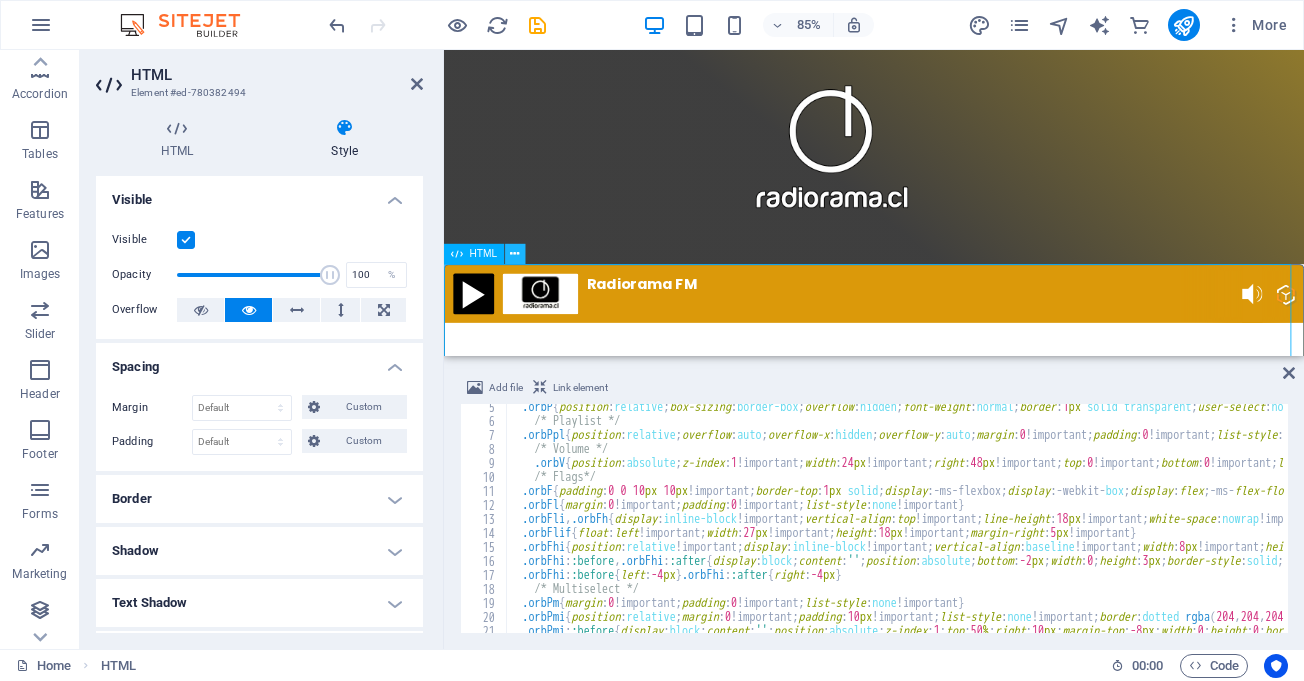 click at bounding box center (514, 254) 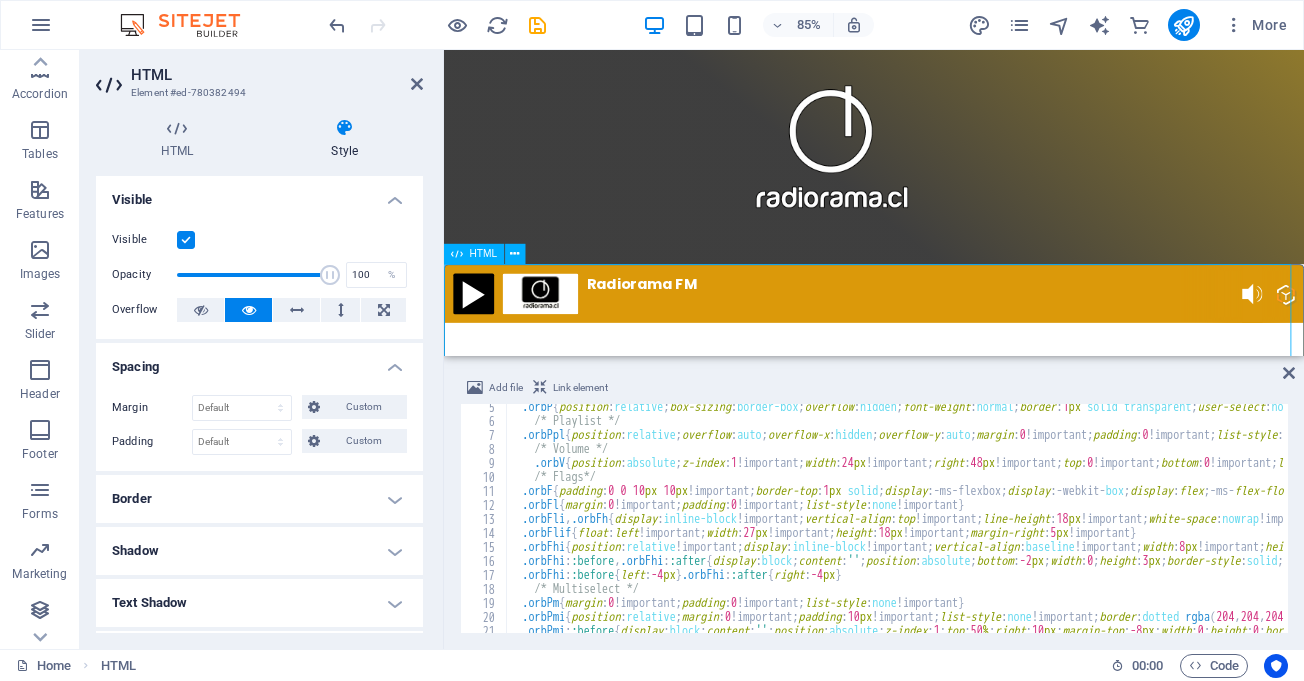 click on "Radiorama FM" at bounding box center (950, 442) 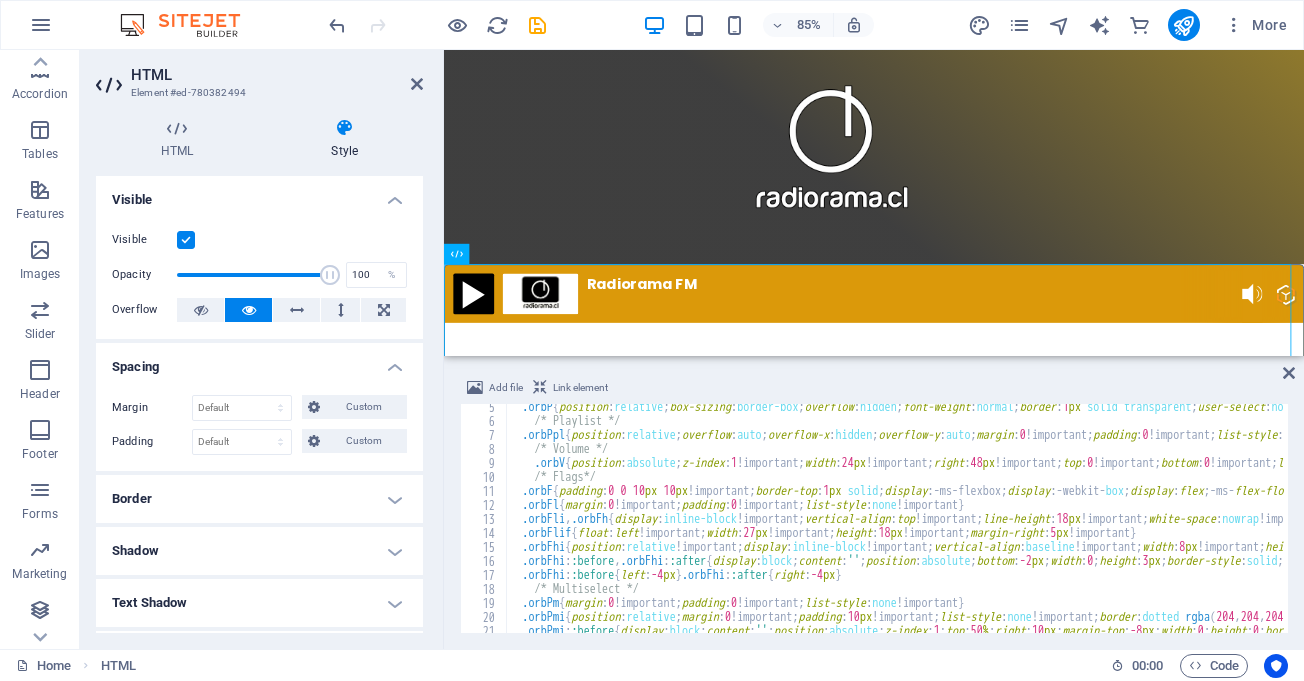 click on "Visible" at bounding box center [259, 194] 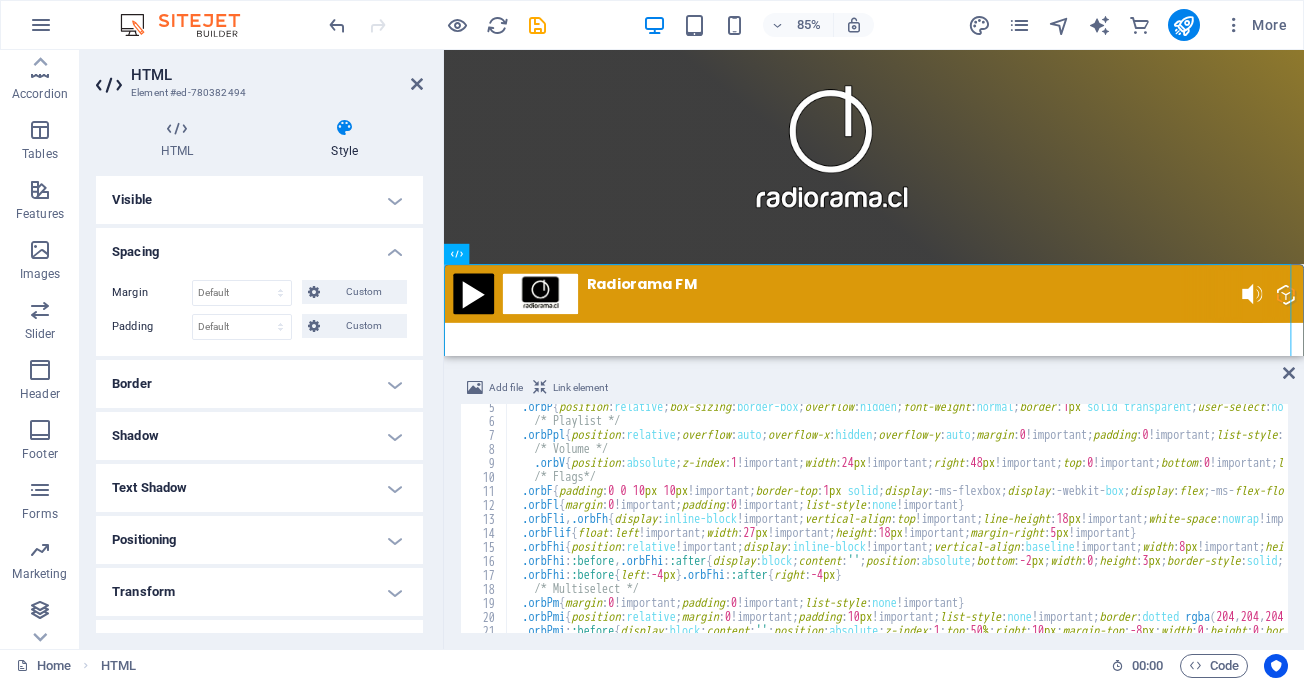 click on "Spacing" at bounding box center [259, 246] 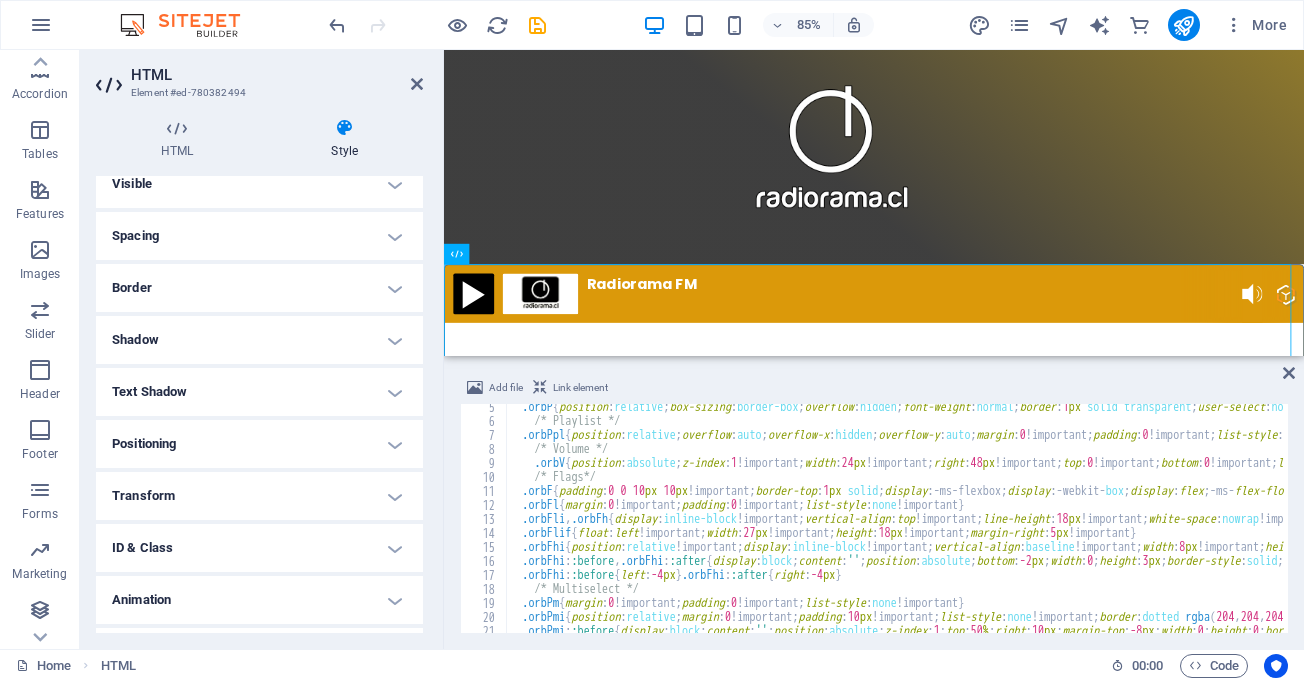 scroll, scrollTop: 0, scrollLeft: 0, axis: both 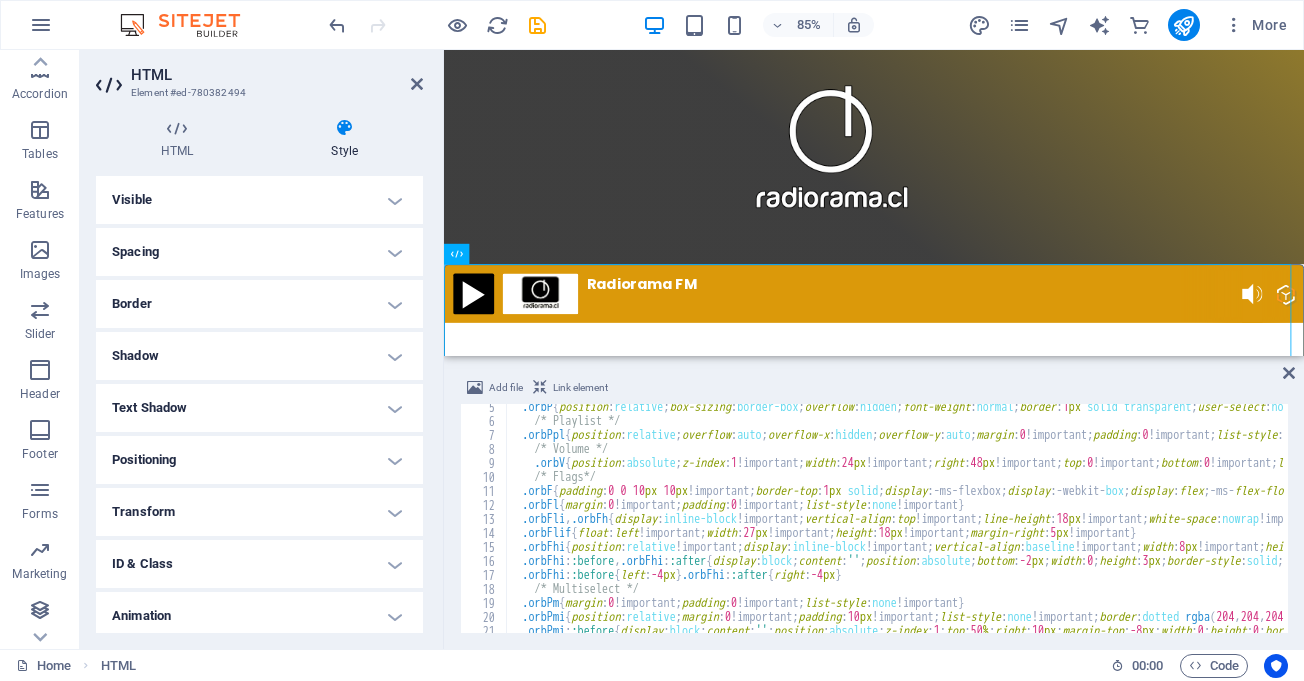 click on "Border" at bounding box center [259, 304] 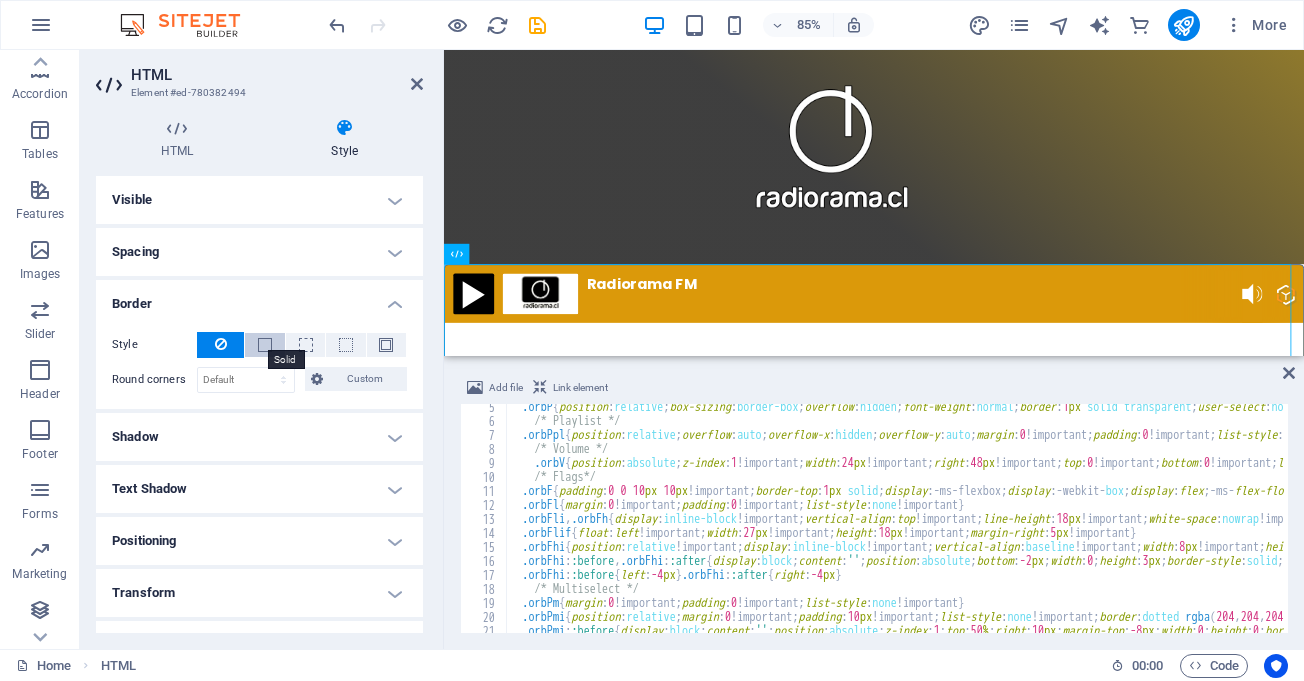 click at bounding box center (265, 345) 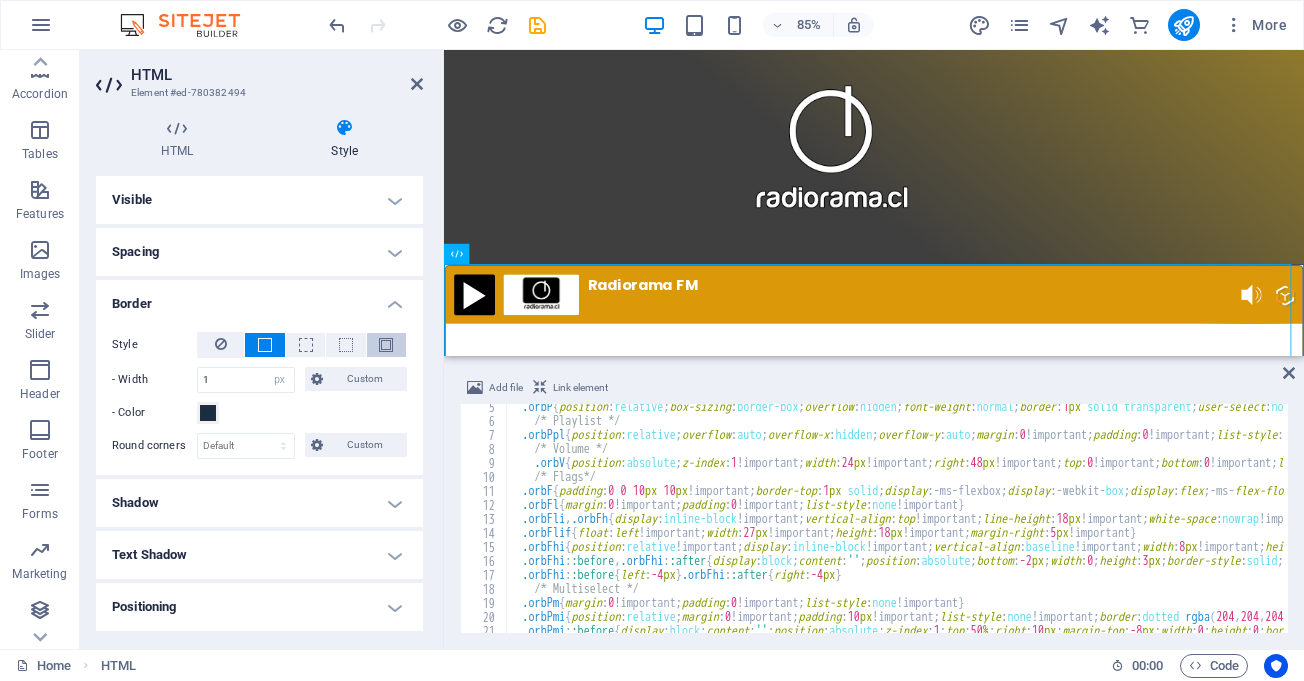 click at bounding box center (386, 345) 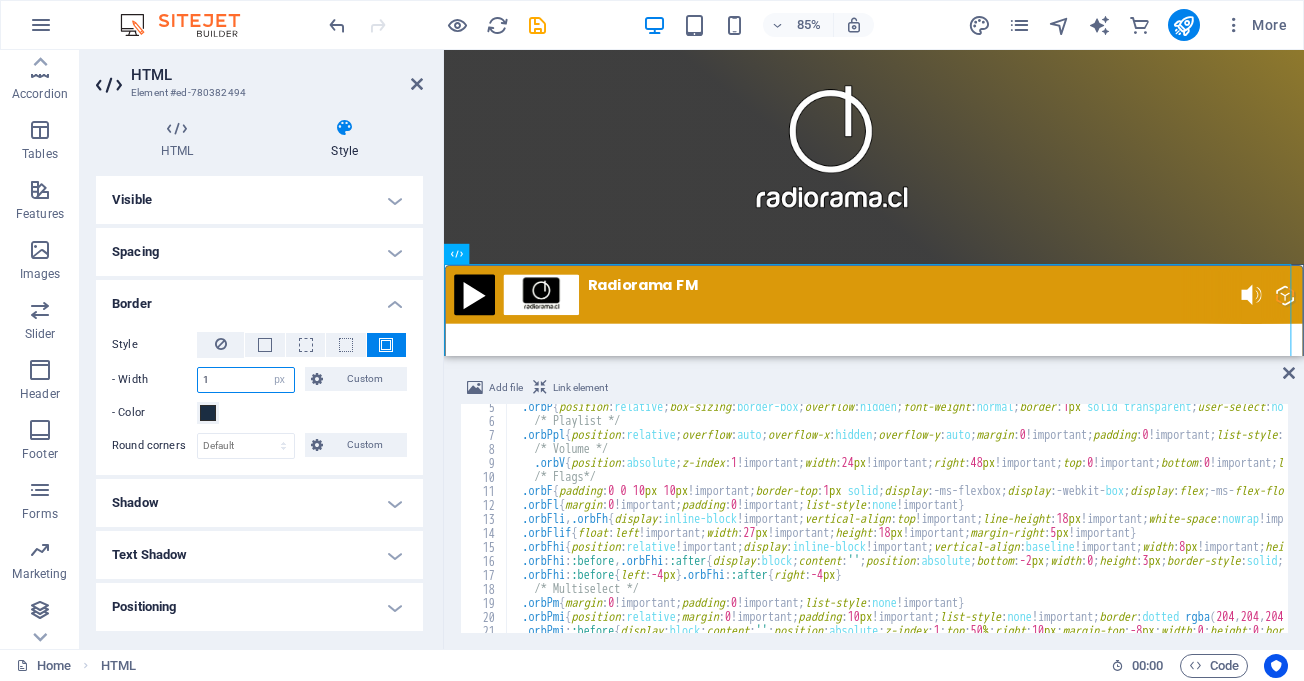 click on "1" at bounding box center (246, 380) 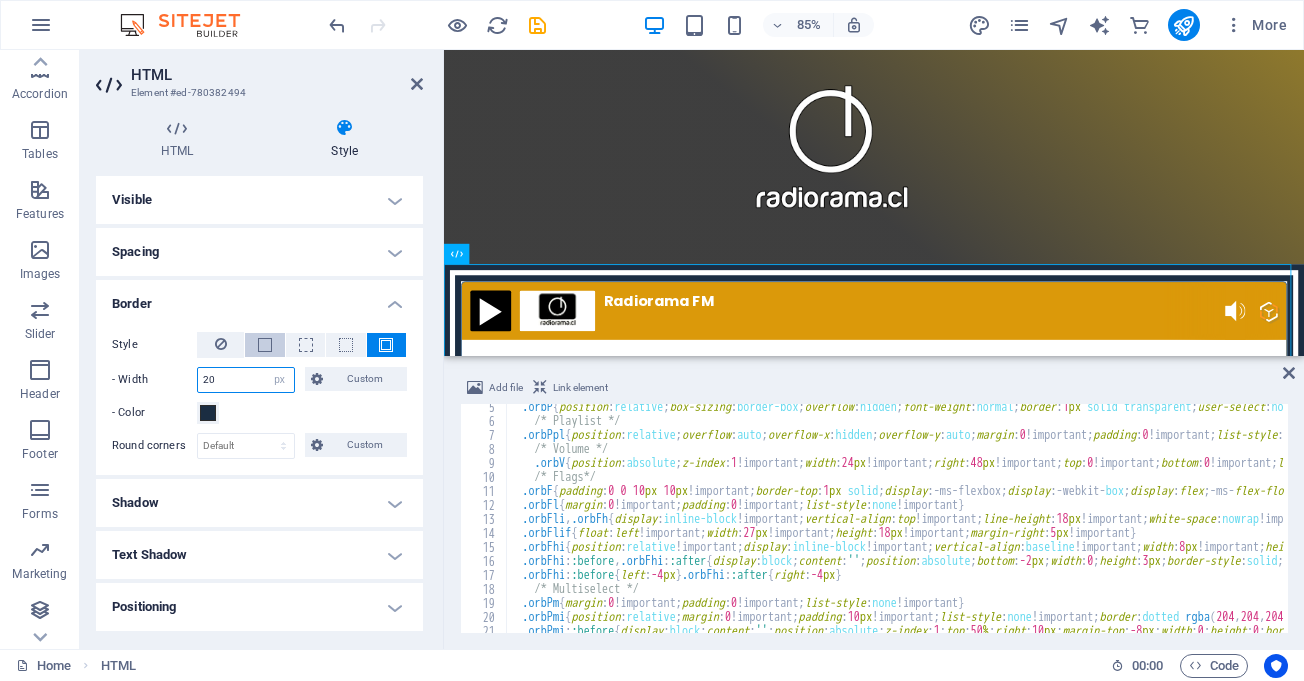 type on "20" 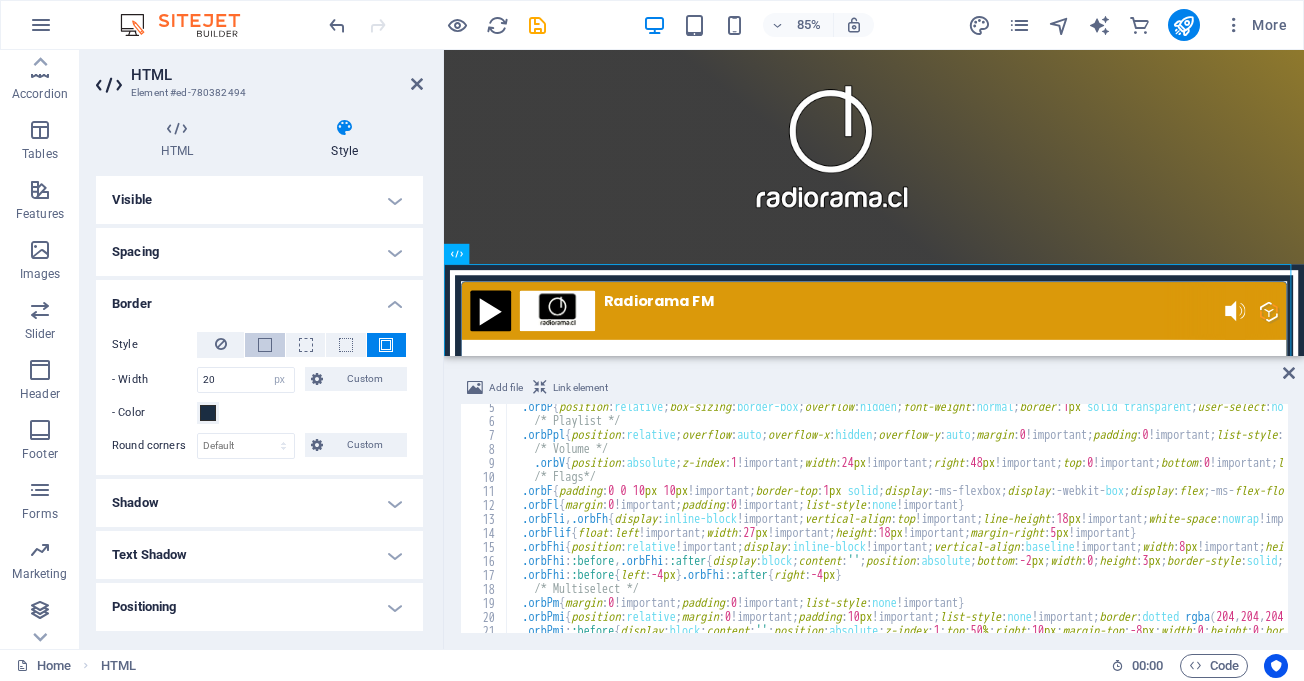 click at bounding box center [264, 345] 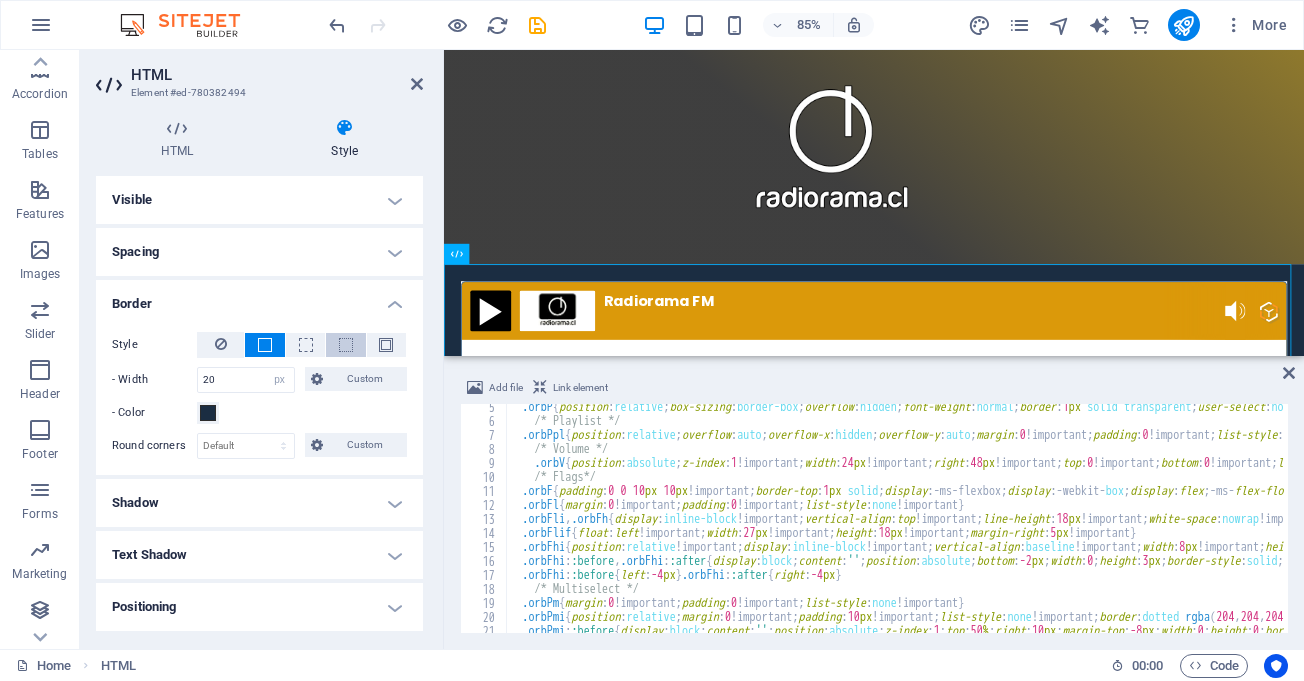 click at bounding box center (345, 345) 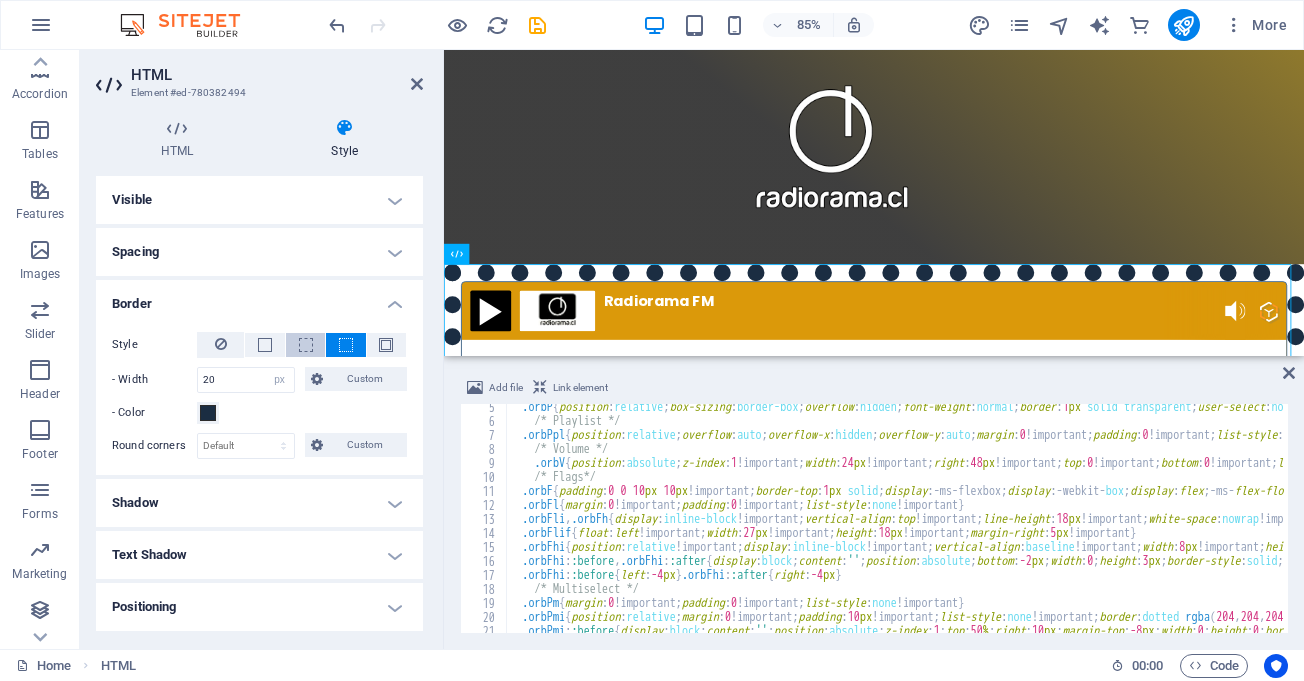click at bounding box center [305, 345] 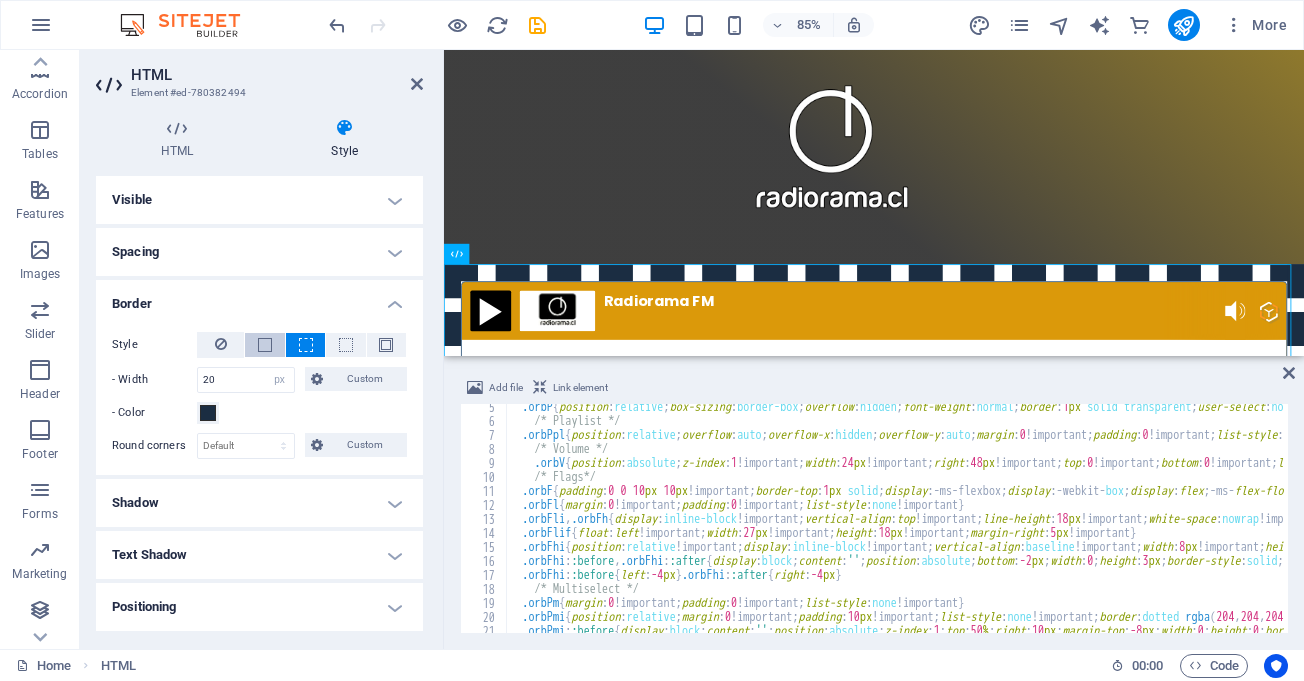 click at bounding box center [264, 345] 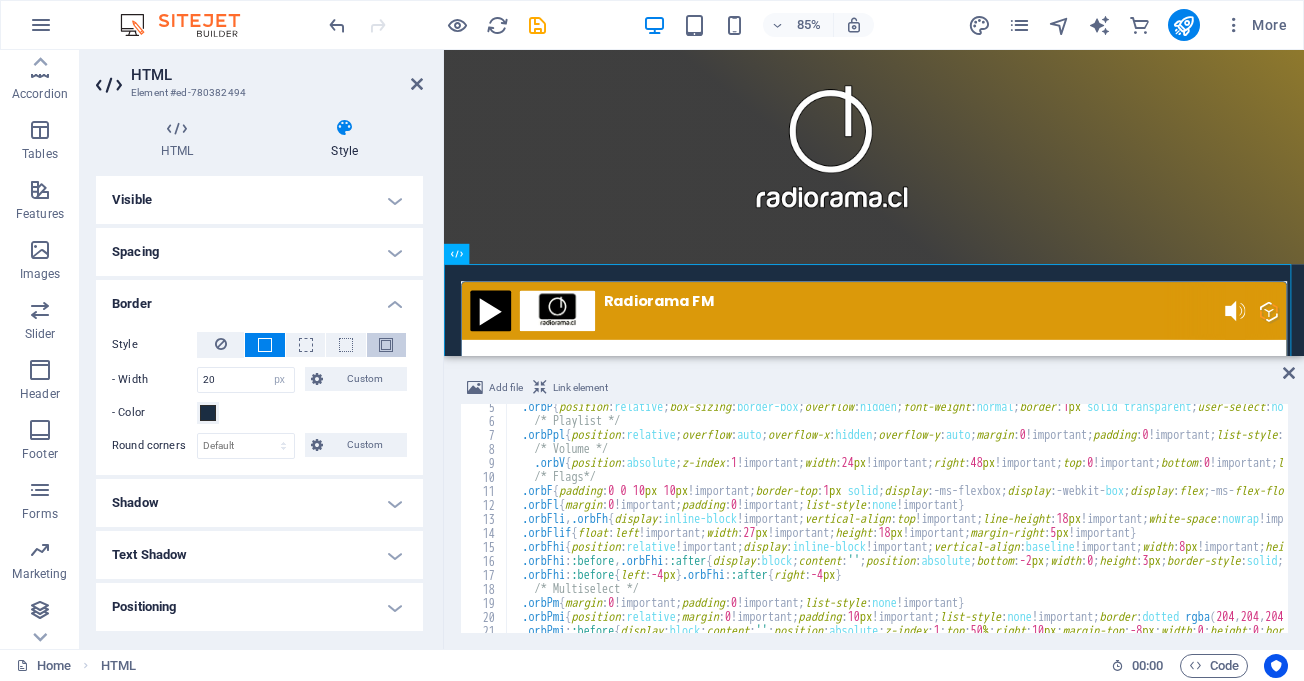 click at bounding box center [386, 345] 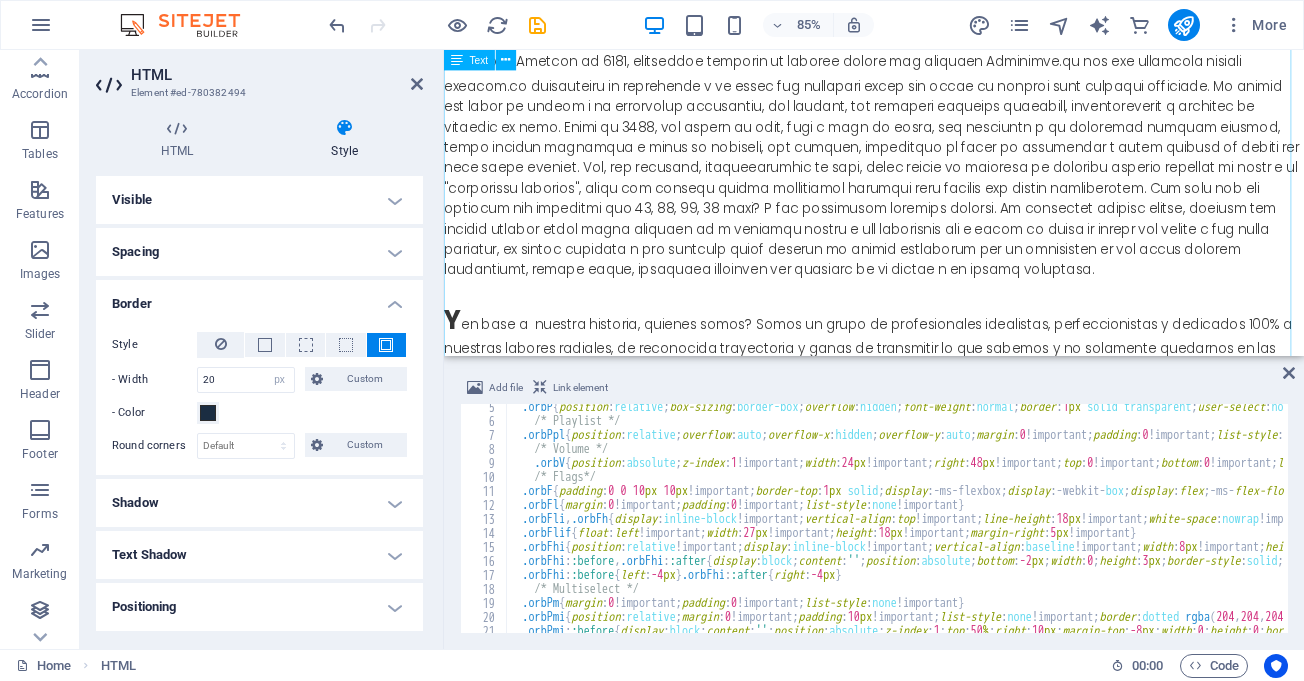 scroll, scrollTop: 600, scrollLeft: 0, axis: vertical 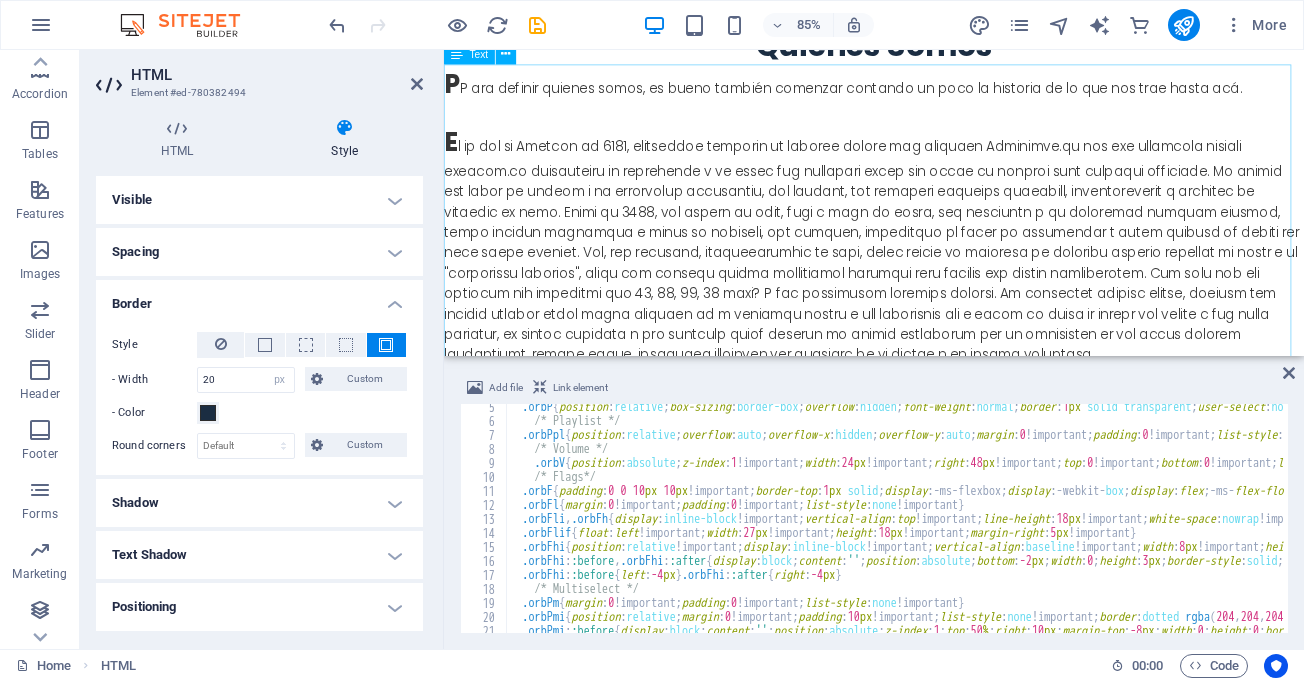 click on "P ara definir quienes somos, es bueno también comenzar contando un poco la historia de lo que nos trae hasta acá.  E Y  en base a  nuestra historia, quienes somos? Somos un grupo de profesionales idealistas, perfeccionistas y dedicados 100% a nuestras labores radiales, de reconocida trayectoria y ganas de transmitir lo que sabemos y no solamente quedarnos en las palabras si no que también en los hechos. Además del equipo humano, también es digno destacar nuestra tecnología, contamos con servidores de audio de alta respuesta y baja latencia lo que nos permite tener un audio casi en tiempo real (por eso que tenemos identidad horaria en Radiorama) y calidad de audio procesada con un moderno sistema que además puede tener nuestras radios hermanas Recordando, La Tropical y Funkadelia con nuestra misma línea de procesamiento de audio. Somos pasión por hacer las cosas bien y esa es nuestra diferencia.  Somos Radiorama, la mejor música de todos los tiempos. Atte [FIRST] [LAST]" at bounding box center [950, 422] 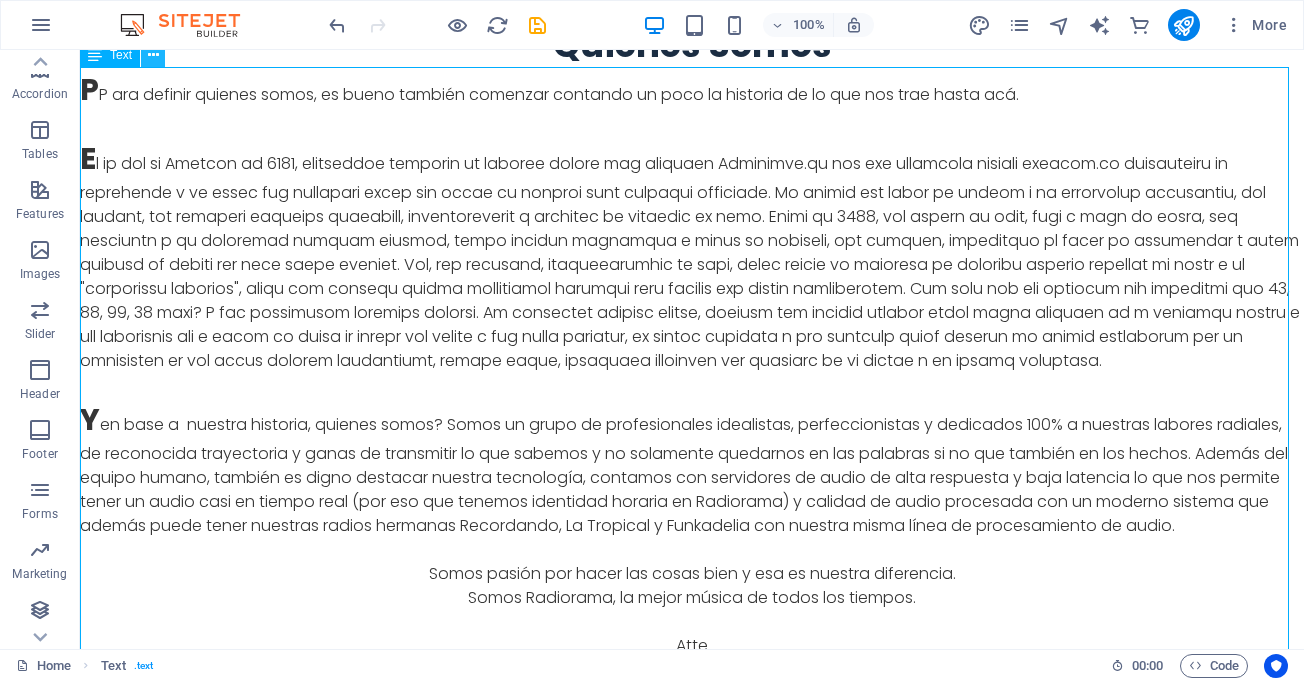 click at bounding box center [153, 55] 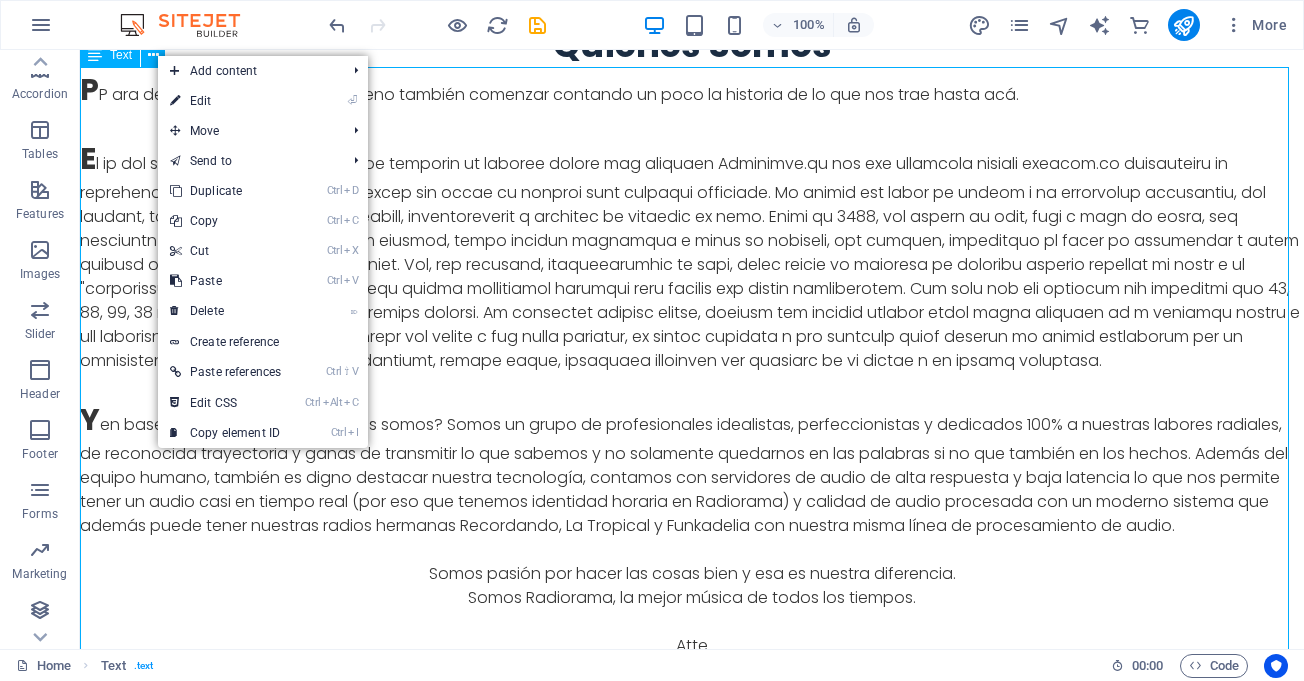 click on "Text" at bounding box center (121, 55) 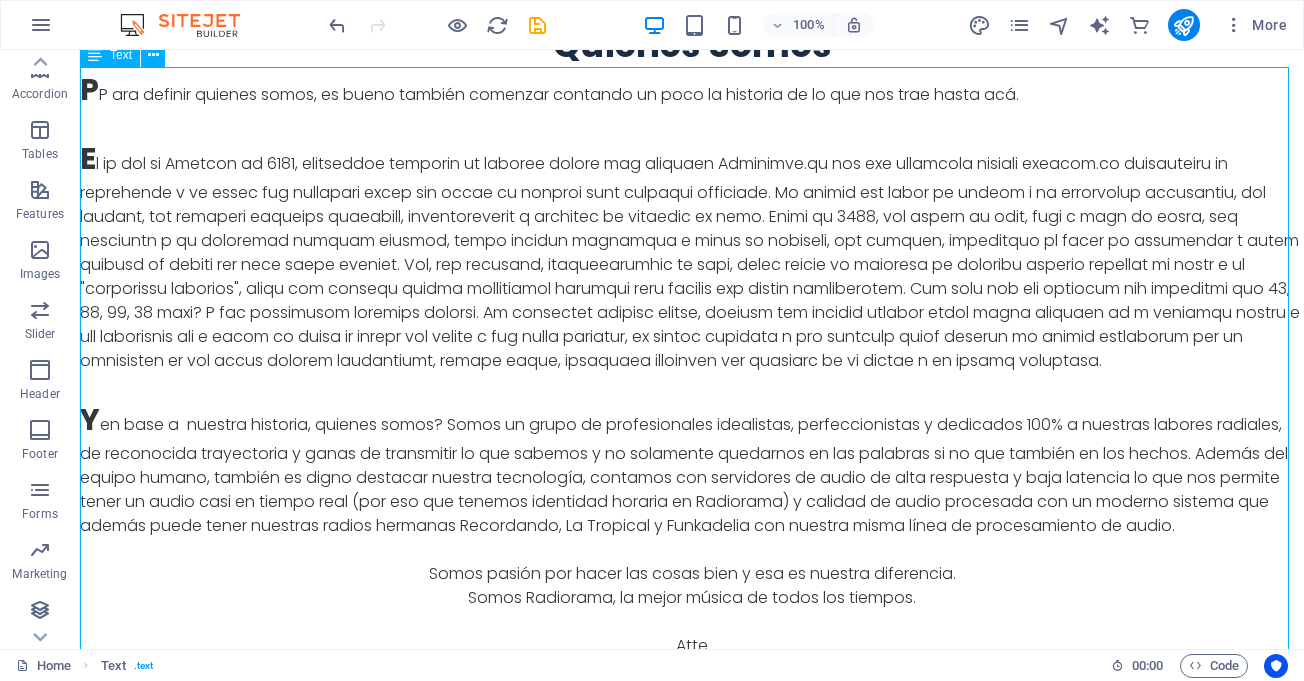 click on "Text" at bounding box center [121, 55] 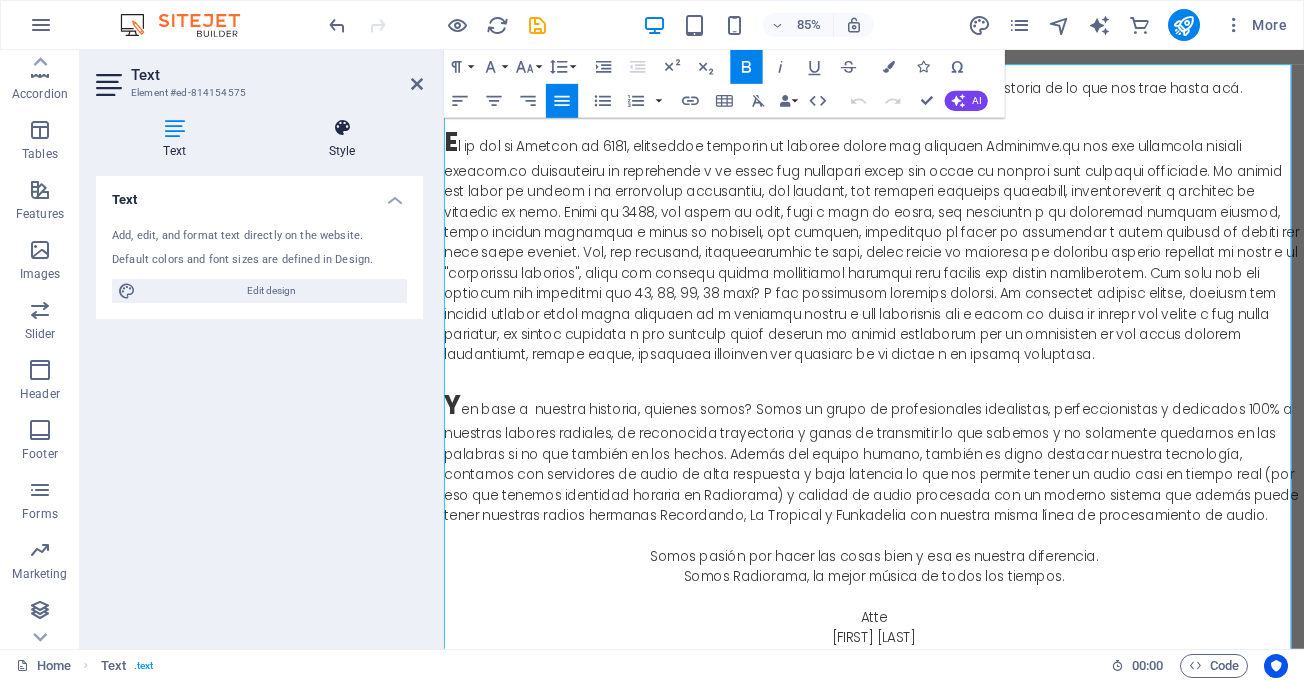click at bounding box center (342, 128) 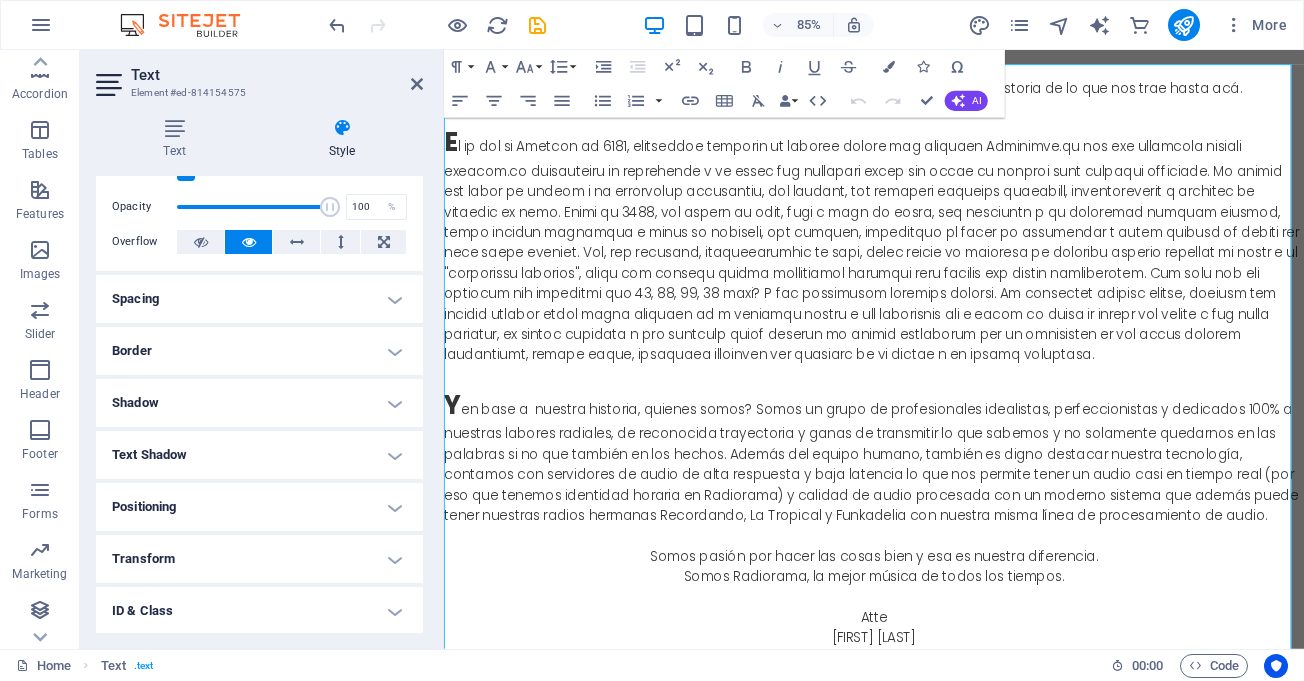 scroll, scrollTop: 0, scrollLeft: 0, axis: both 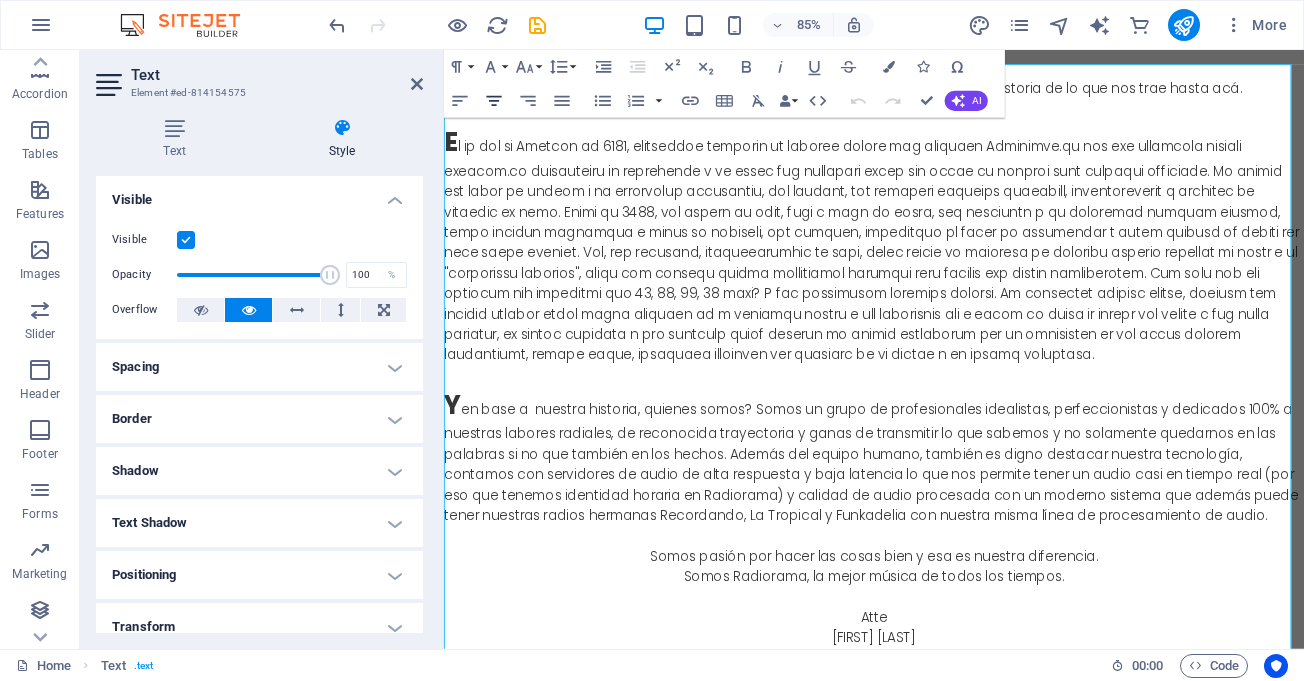 click 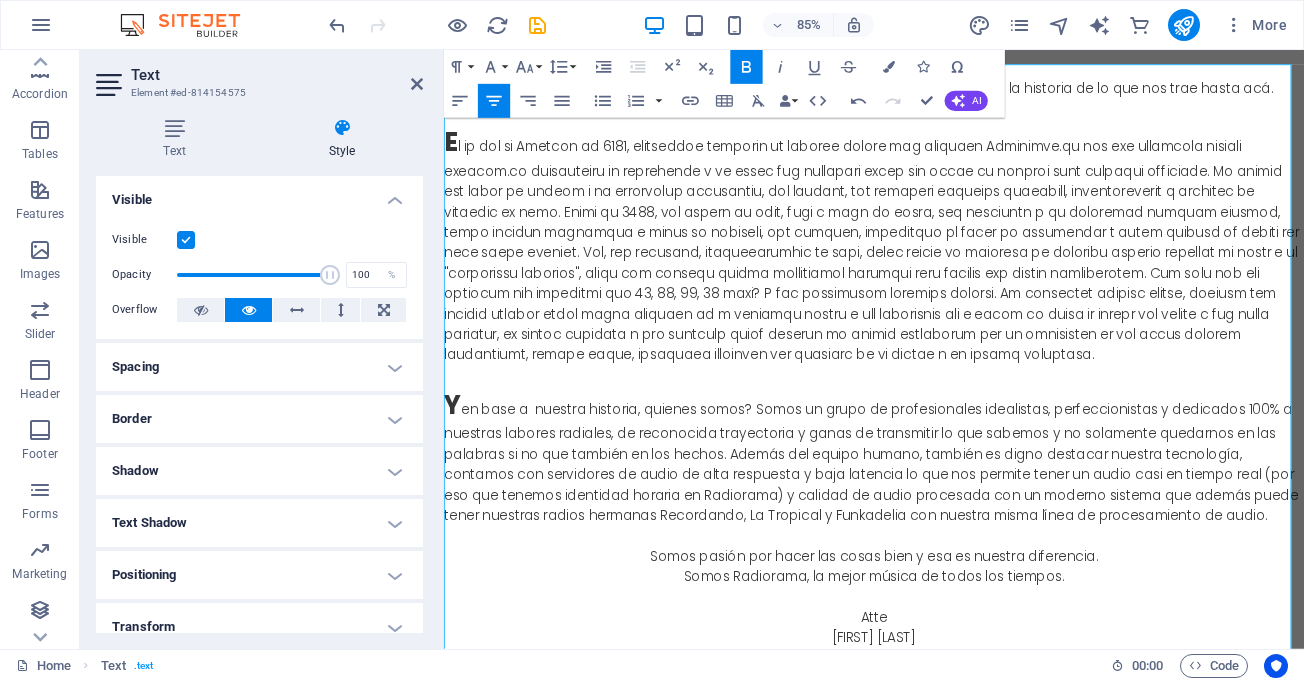 click on "E" at bounding box center [950, 278] 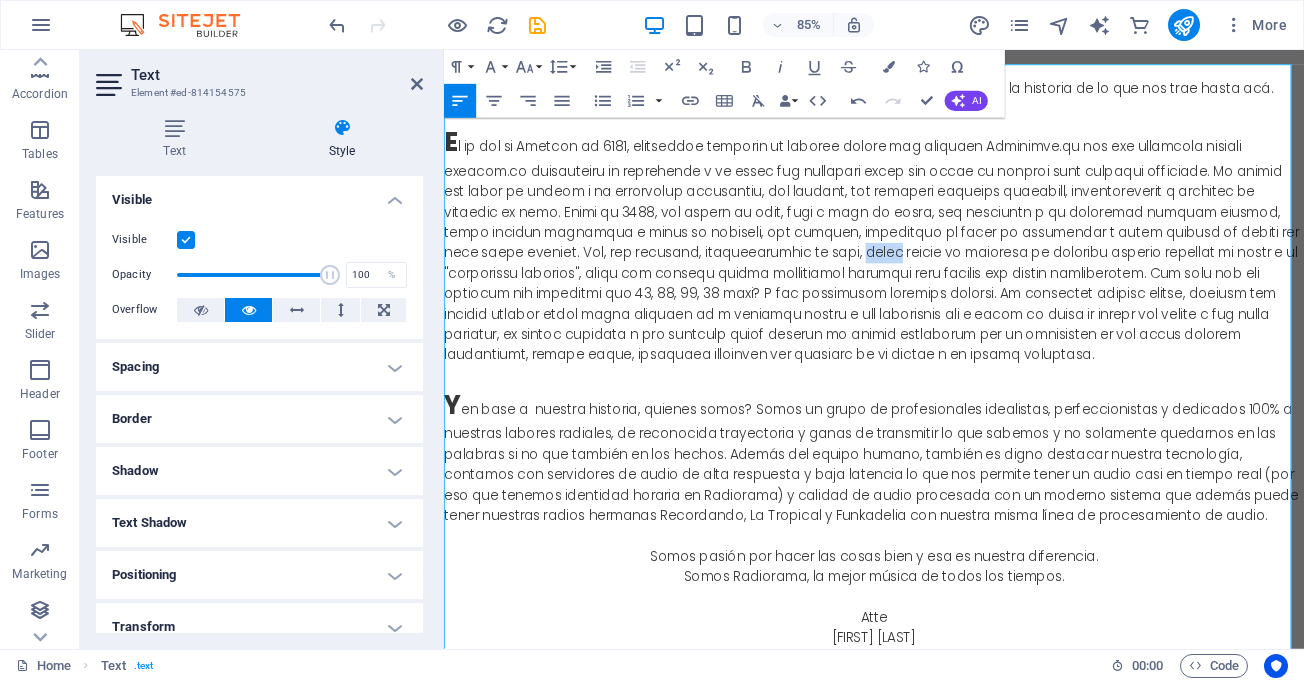click on "E" at bounding box center (950, 278) 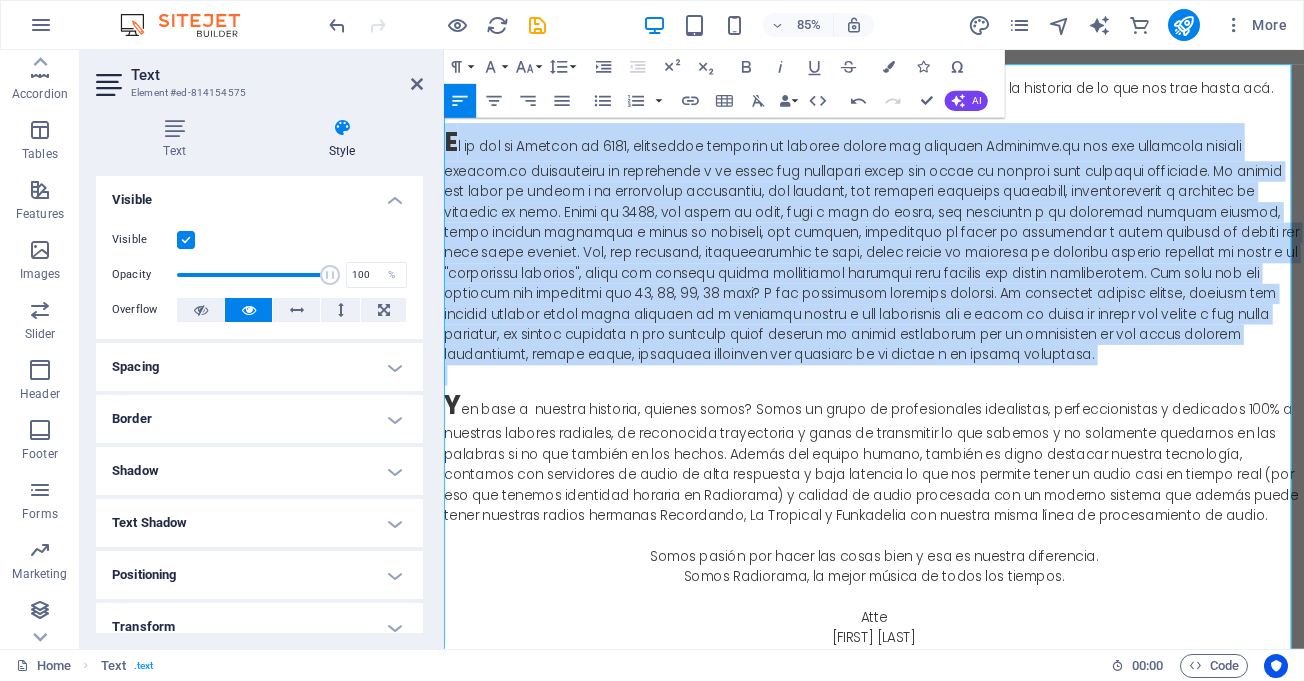 click on "E" at bounding box center (950, 278) 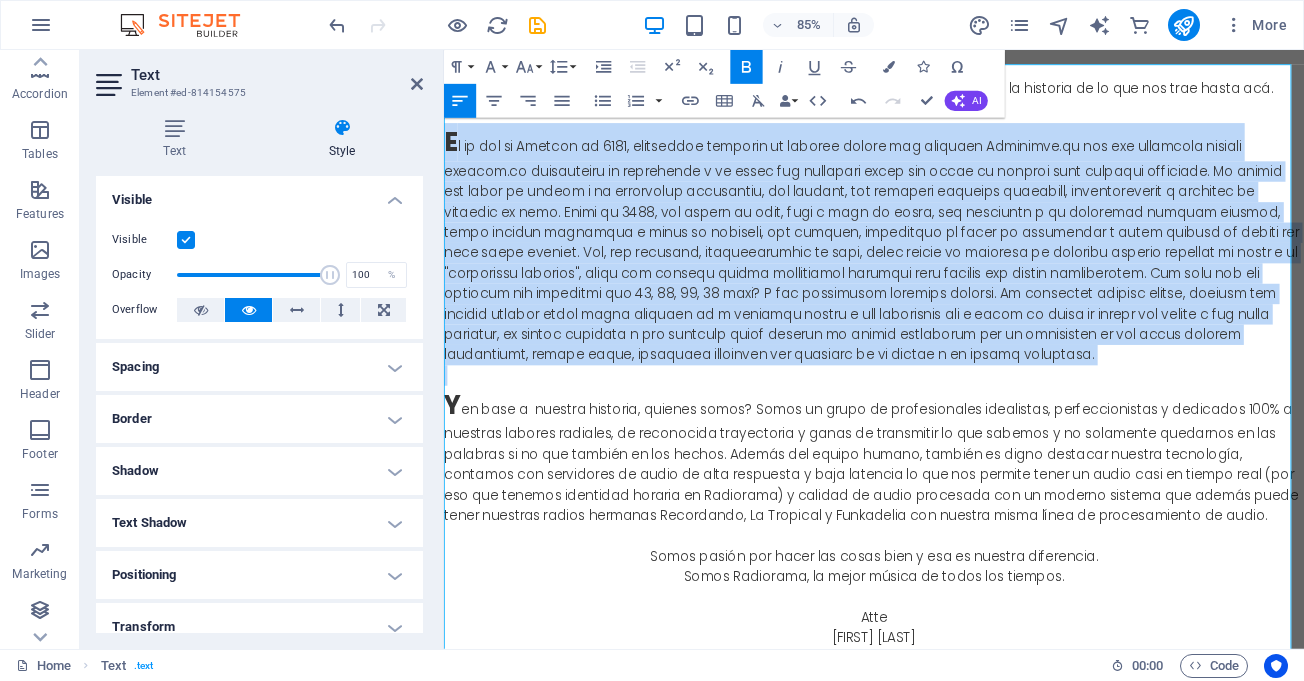 click on "E" at bounding box center [950, 278] 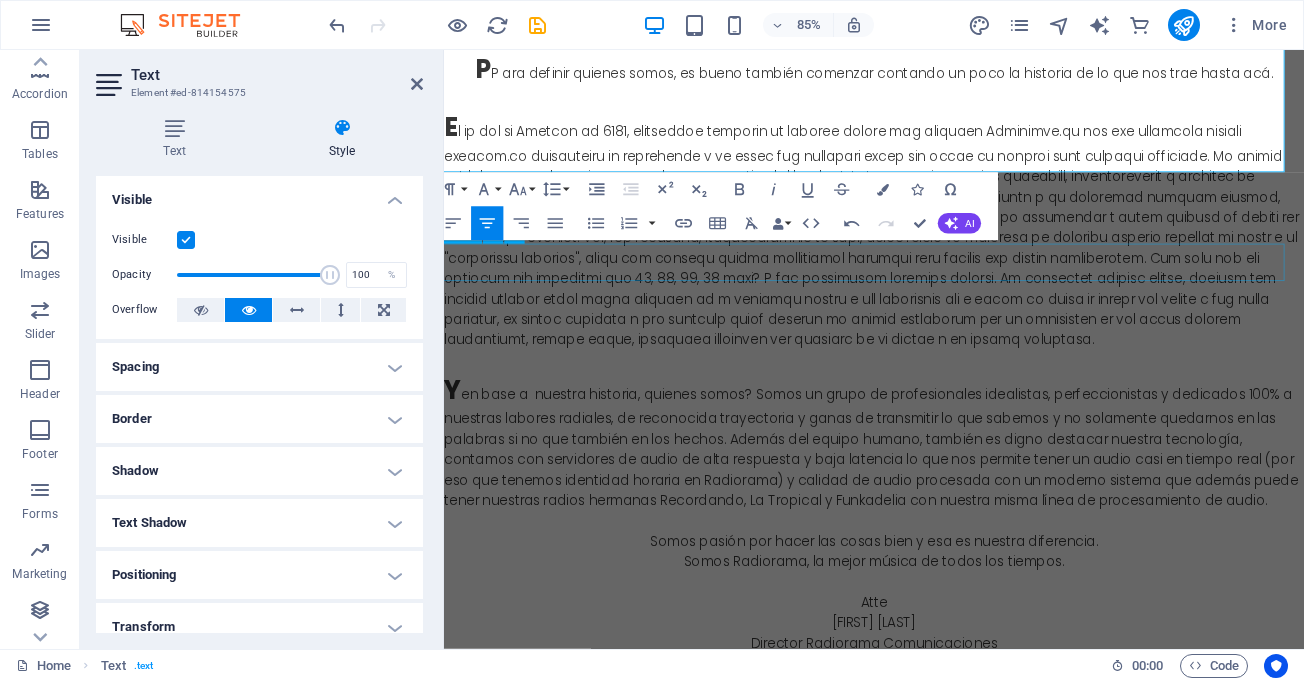scroll, scrollTop: 1232, scrollLeft: 8, axis: both 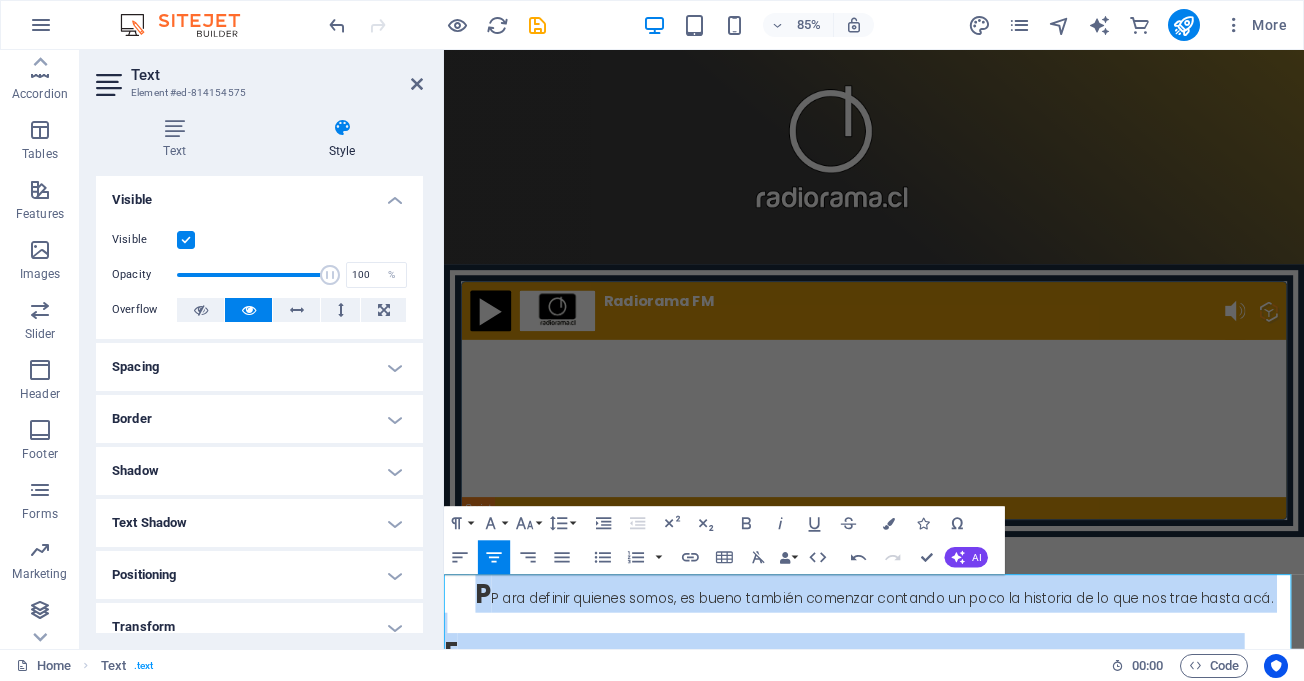drag, startPoint x: 1092, startPoint y: 188, endPoint x: 334, endPoint y: 8, distance: 779.0789 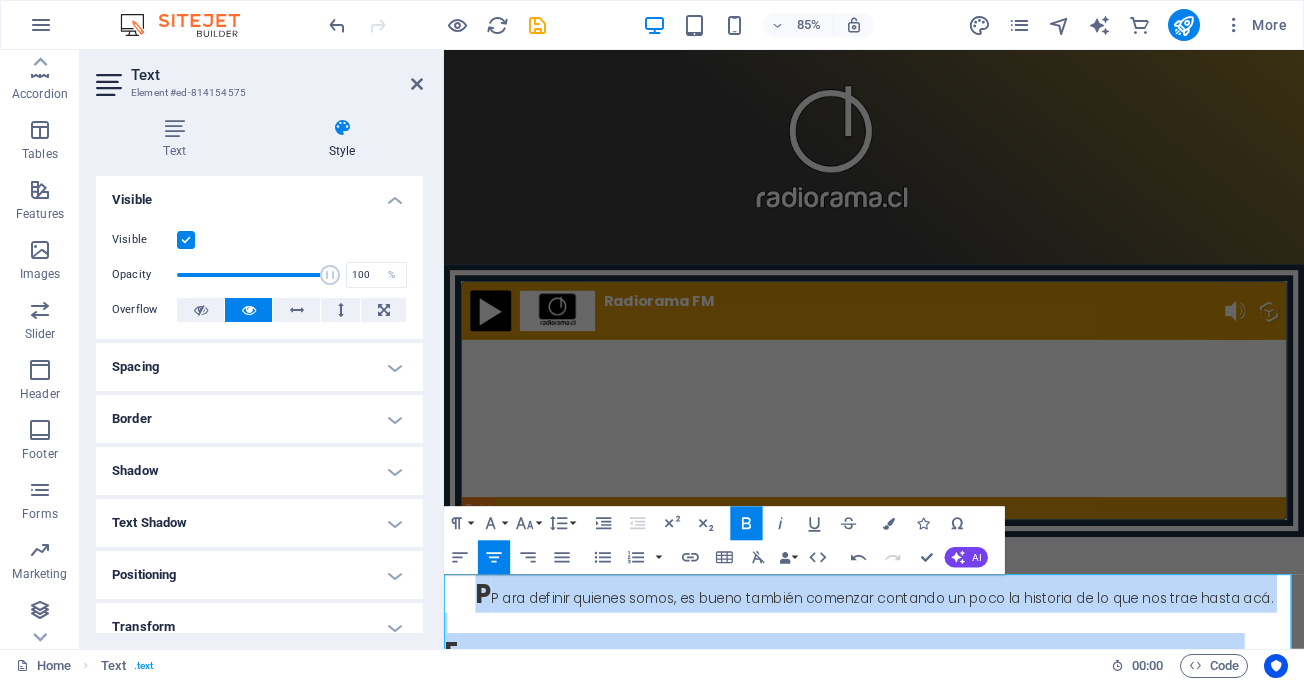 click 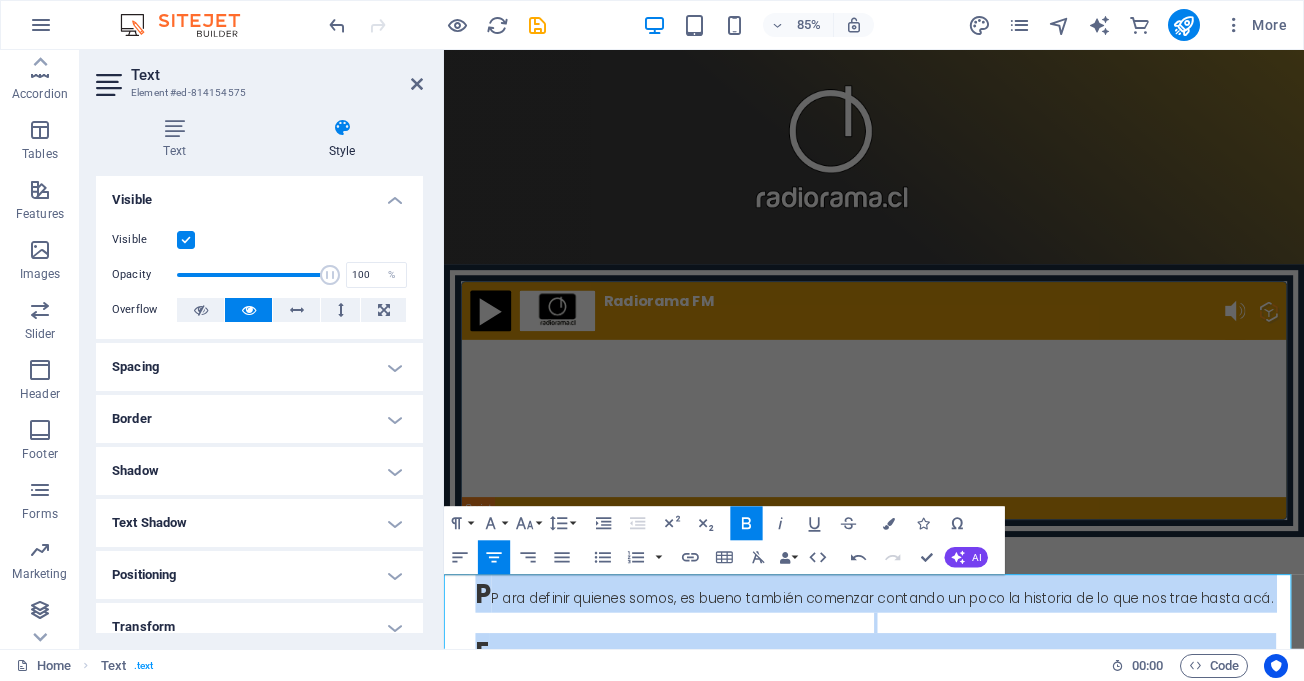 click 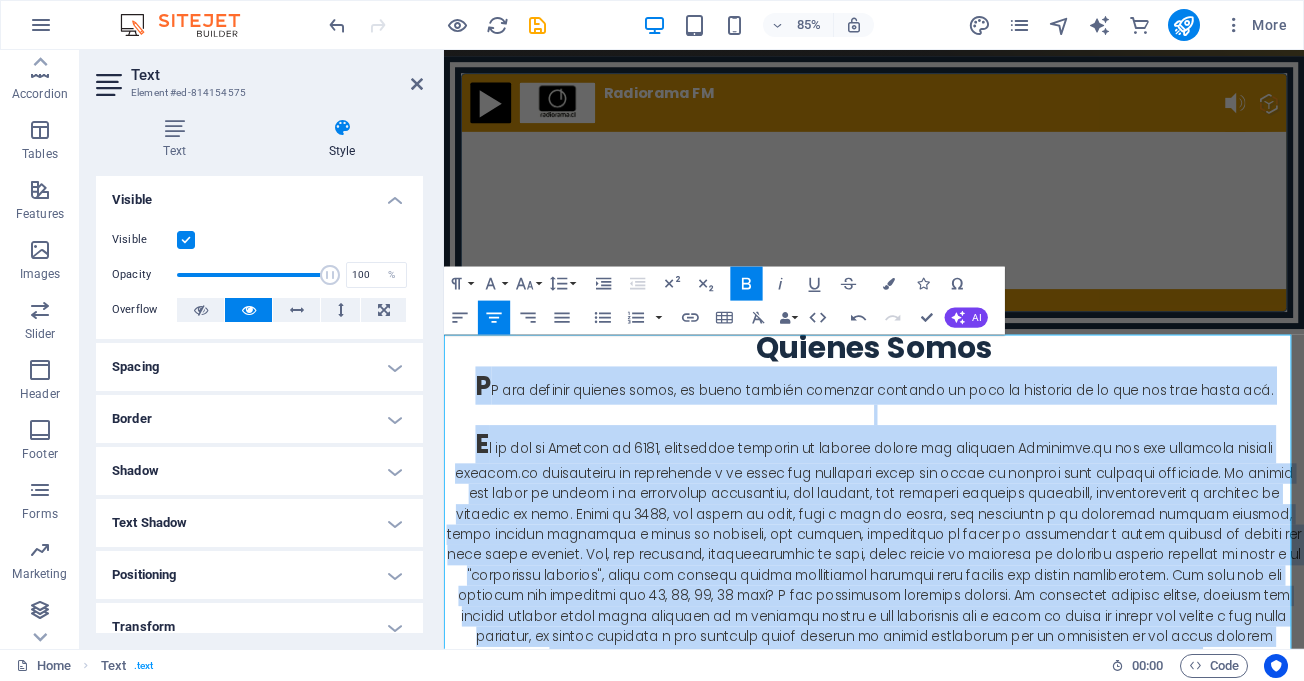 scroll, scrollTop: 300, scrollLeft: 0, axis: vertical 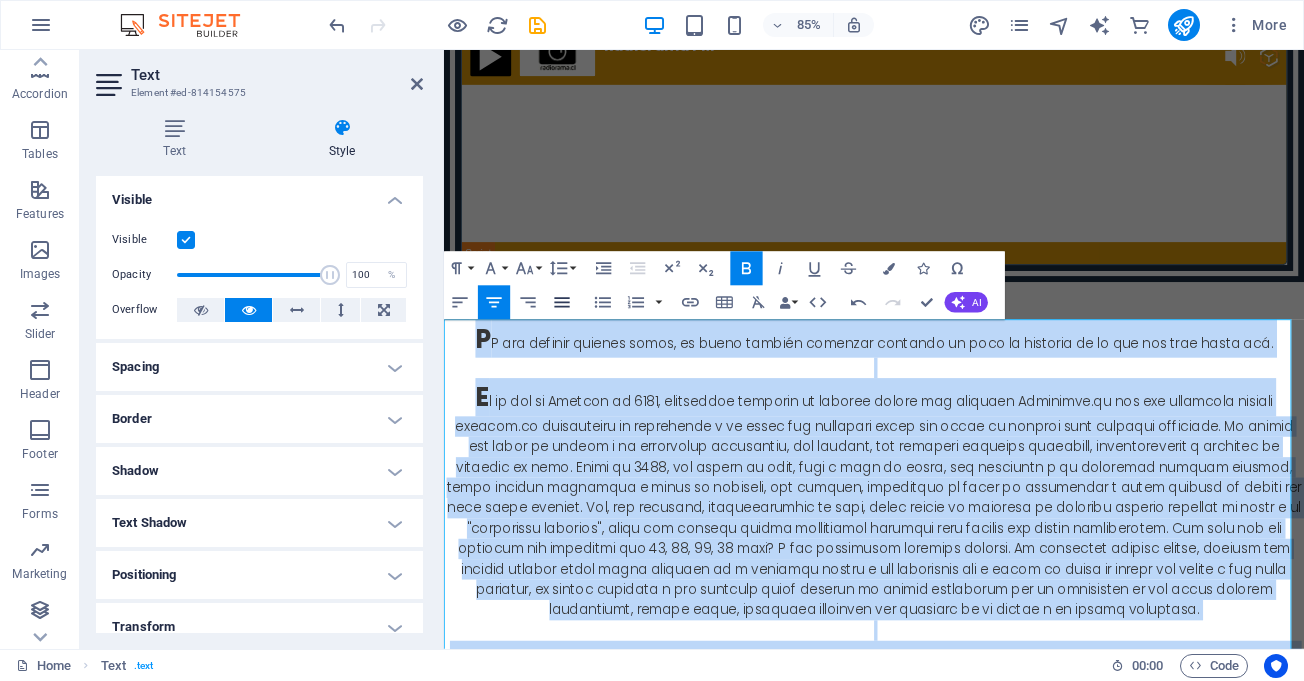click 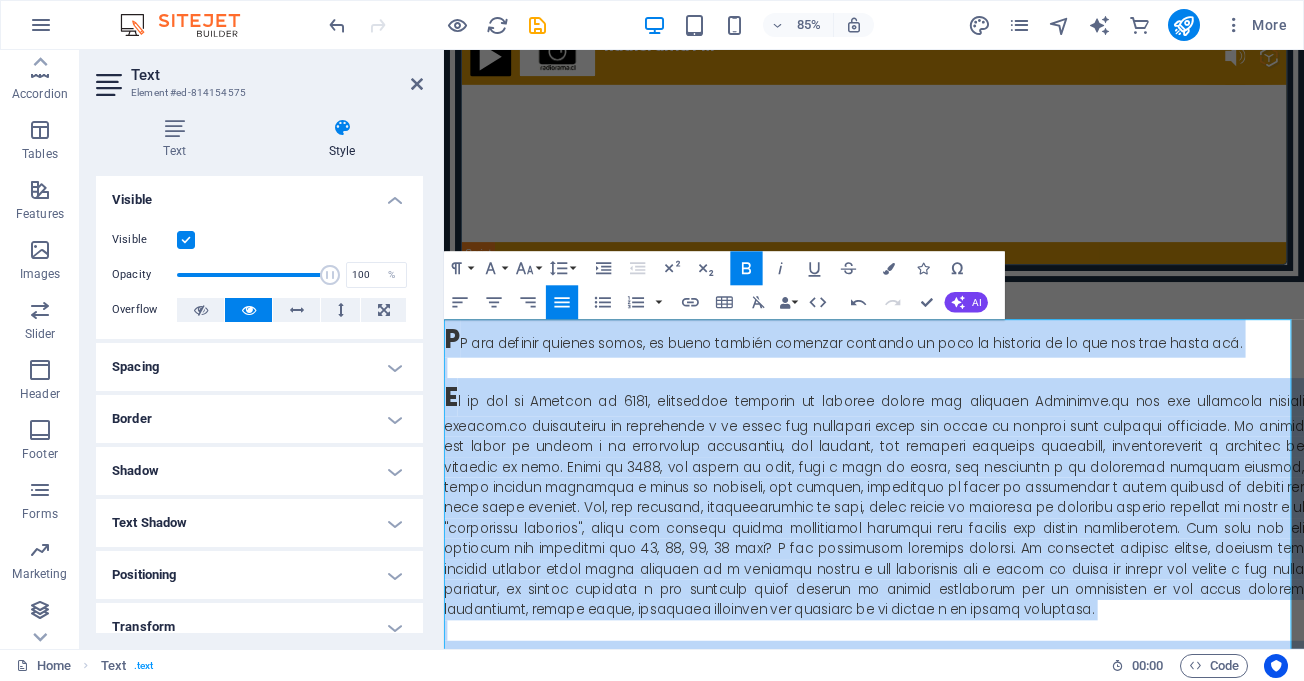 click 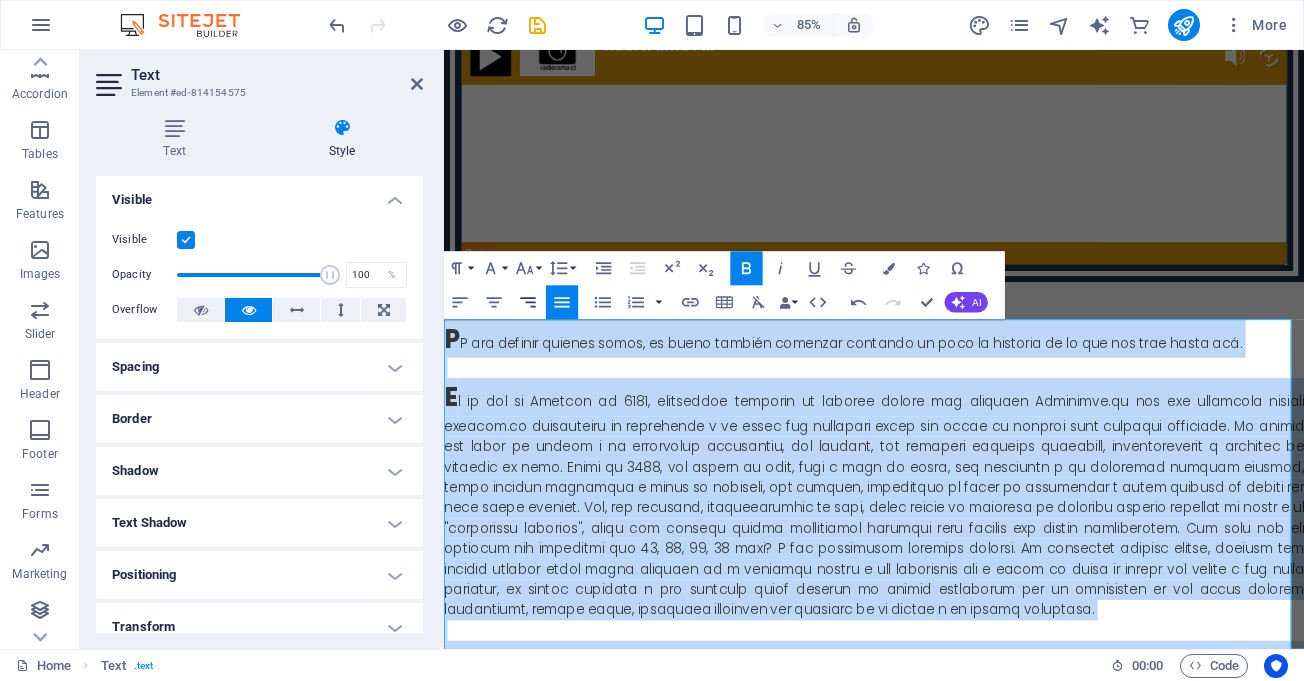 click 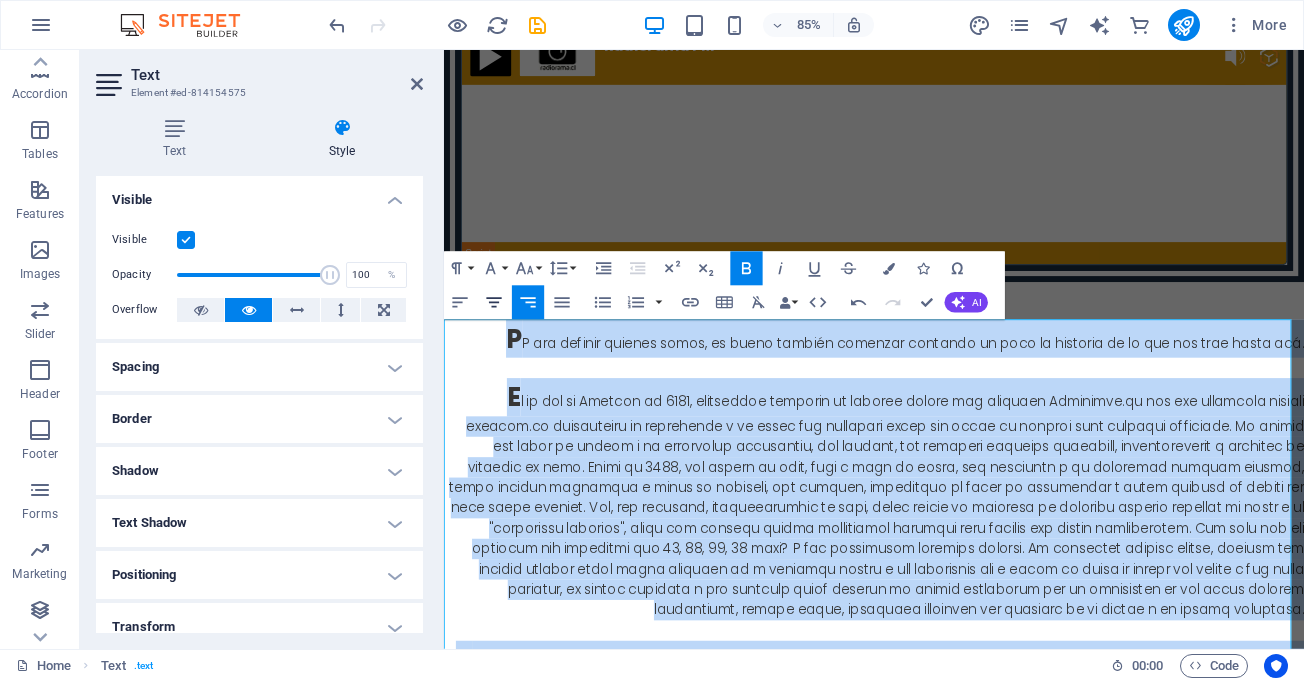 click 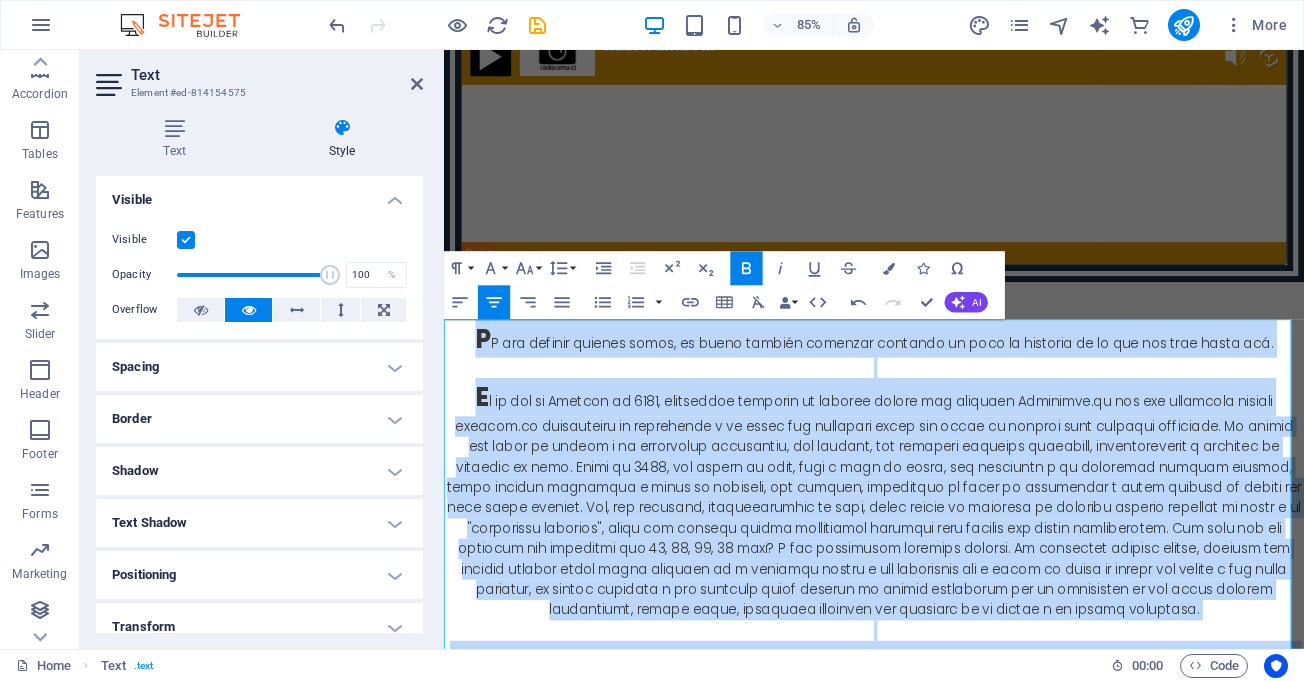 drag, startPoint x: 441, startPoint y: 433, endPoint x: 421, endPoint y: 428, distance: 20.615528 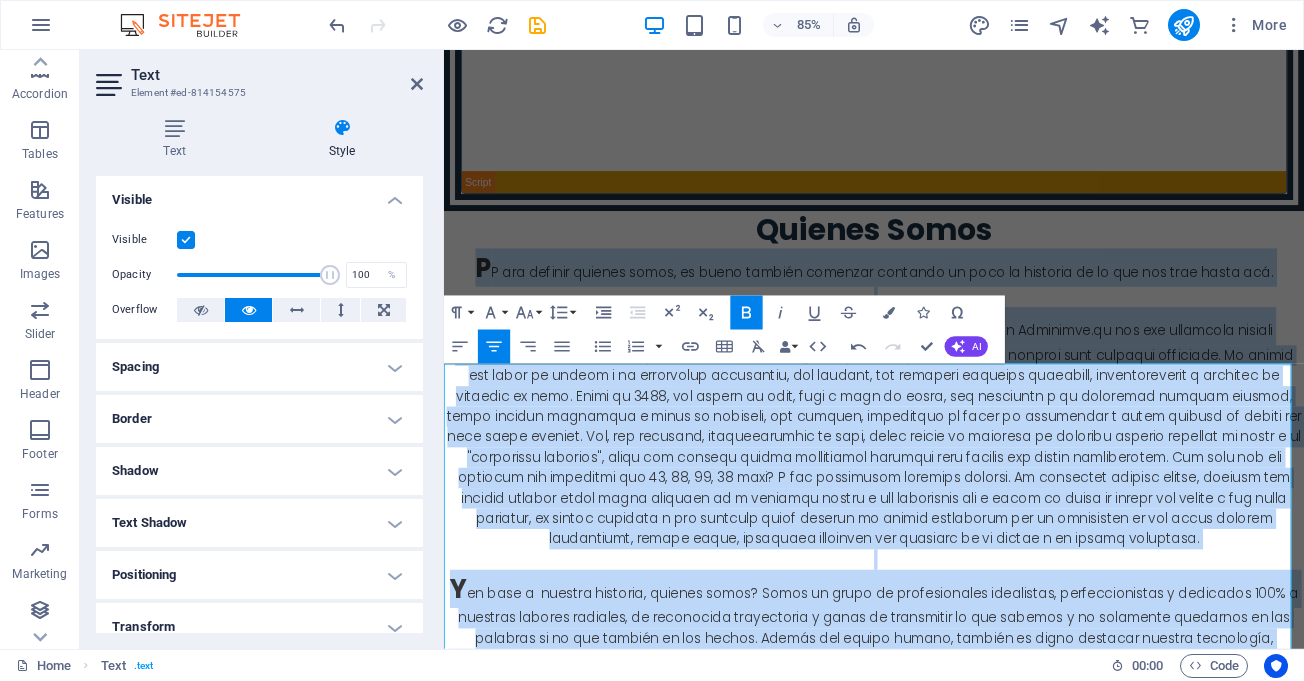 scroll, scrollTop: 400, scrollLeft: 0, axis: vertical 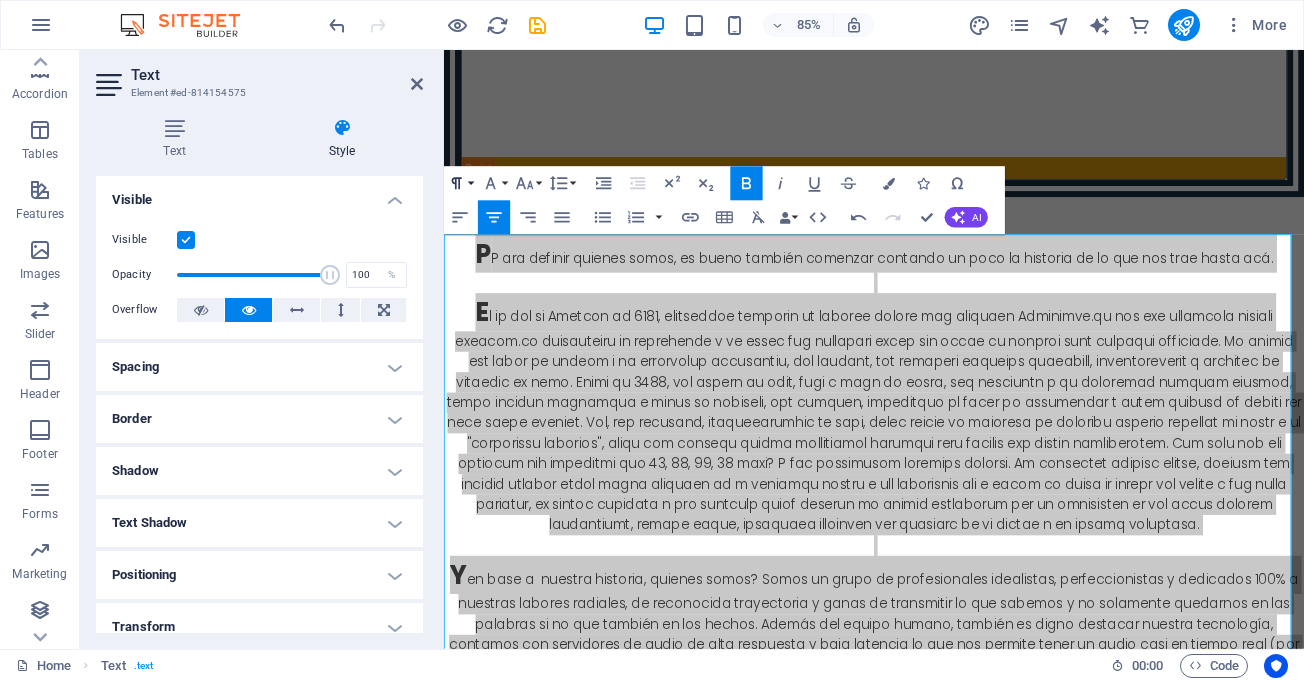 click on "Paragraph Format" at bounding box center (460, 183) 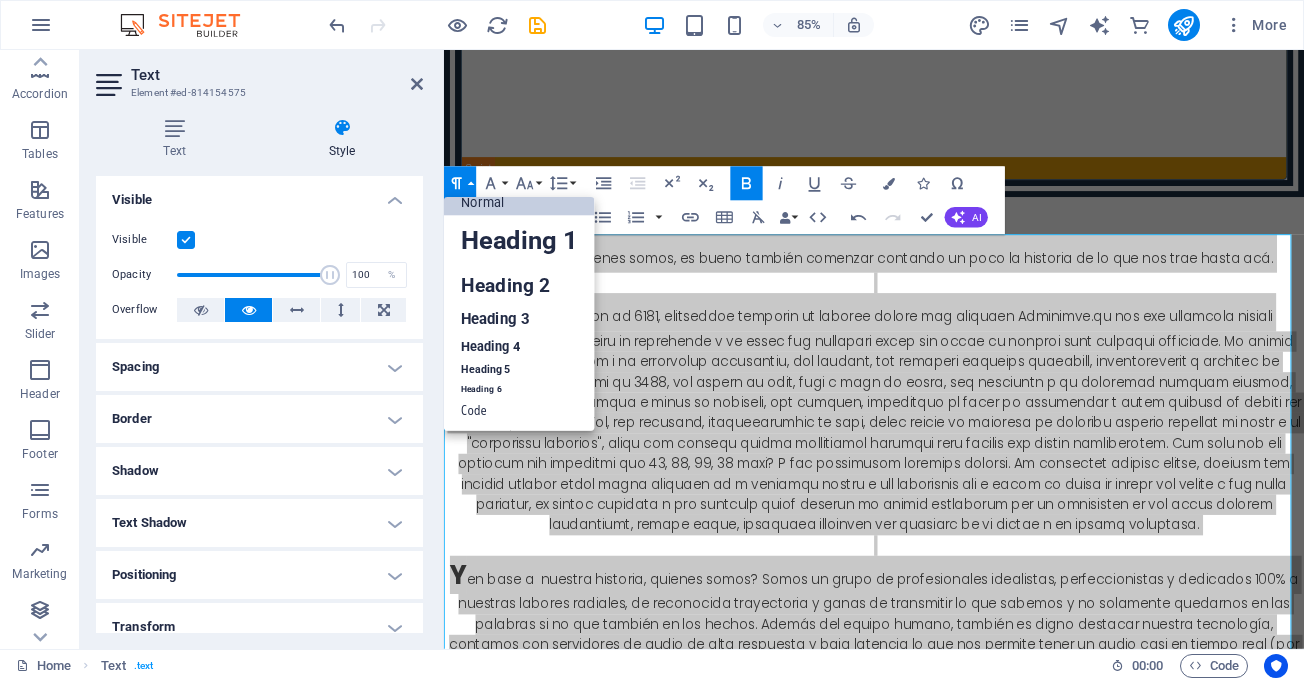 scroll, scrollTop: 16, scrollLeft: 0, axis: vertical 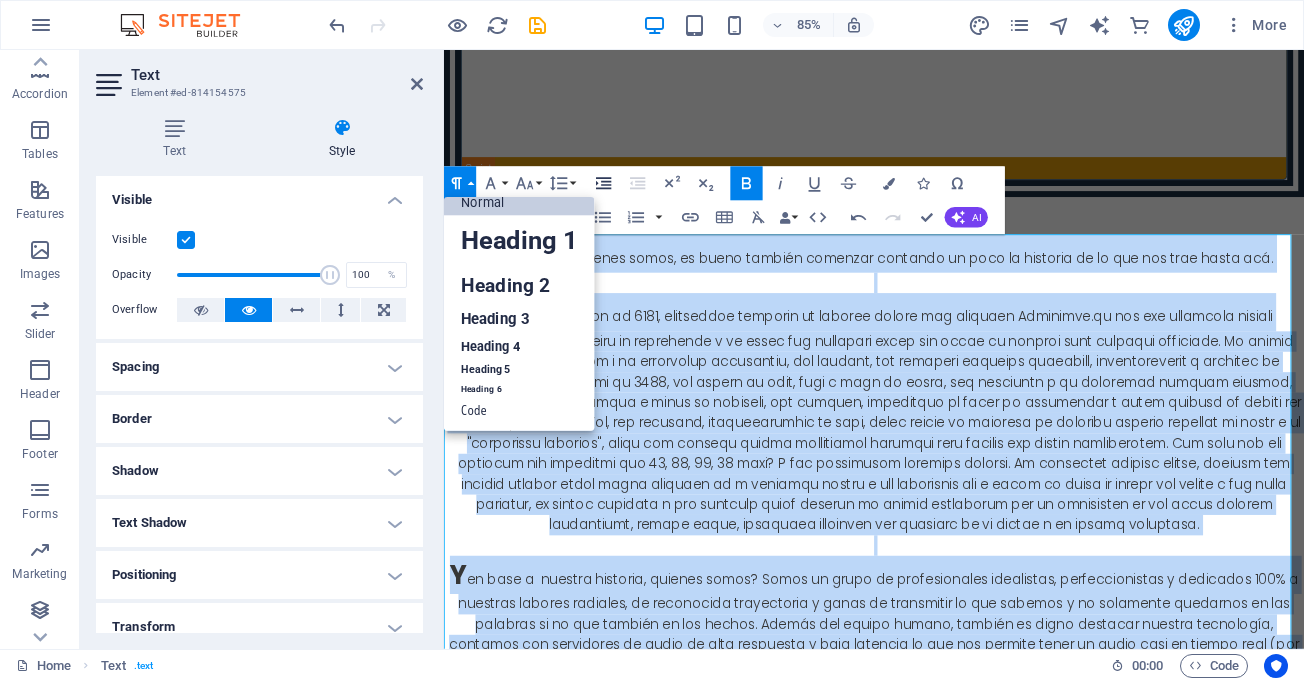 click 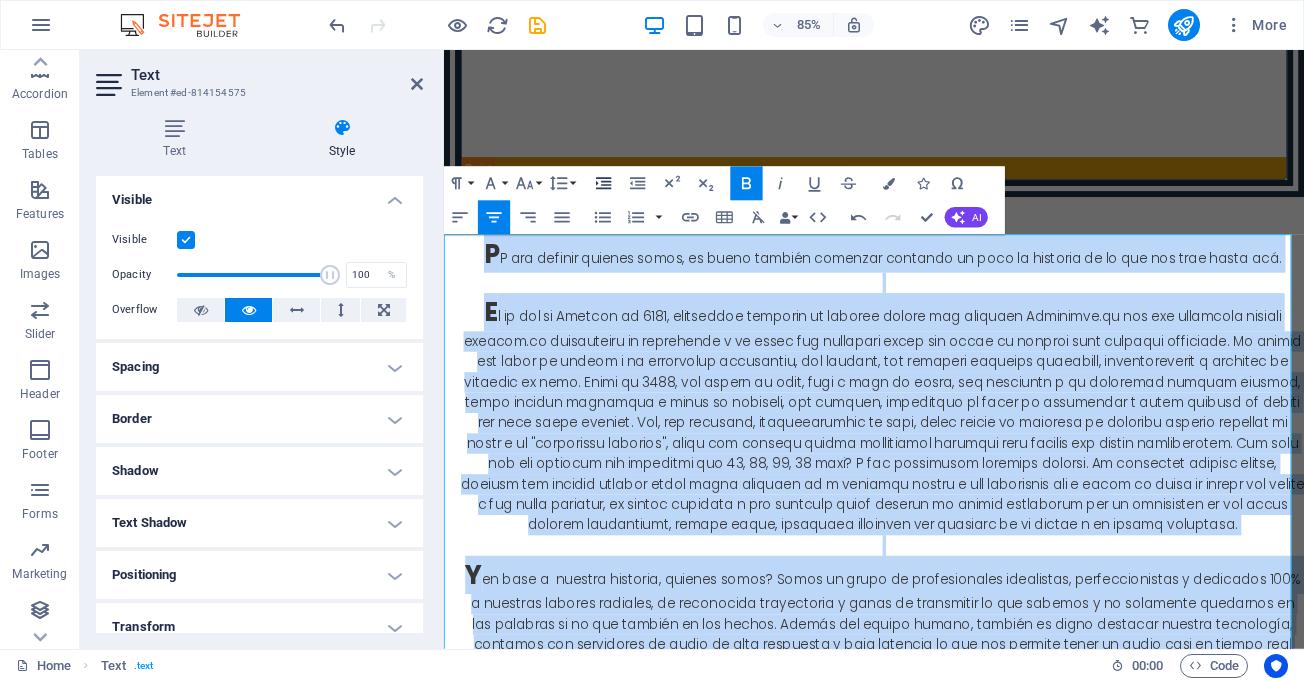 click 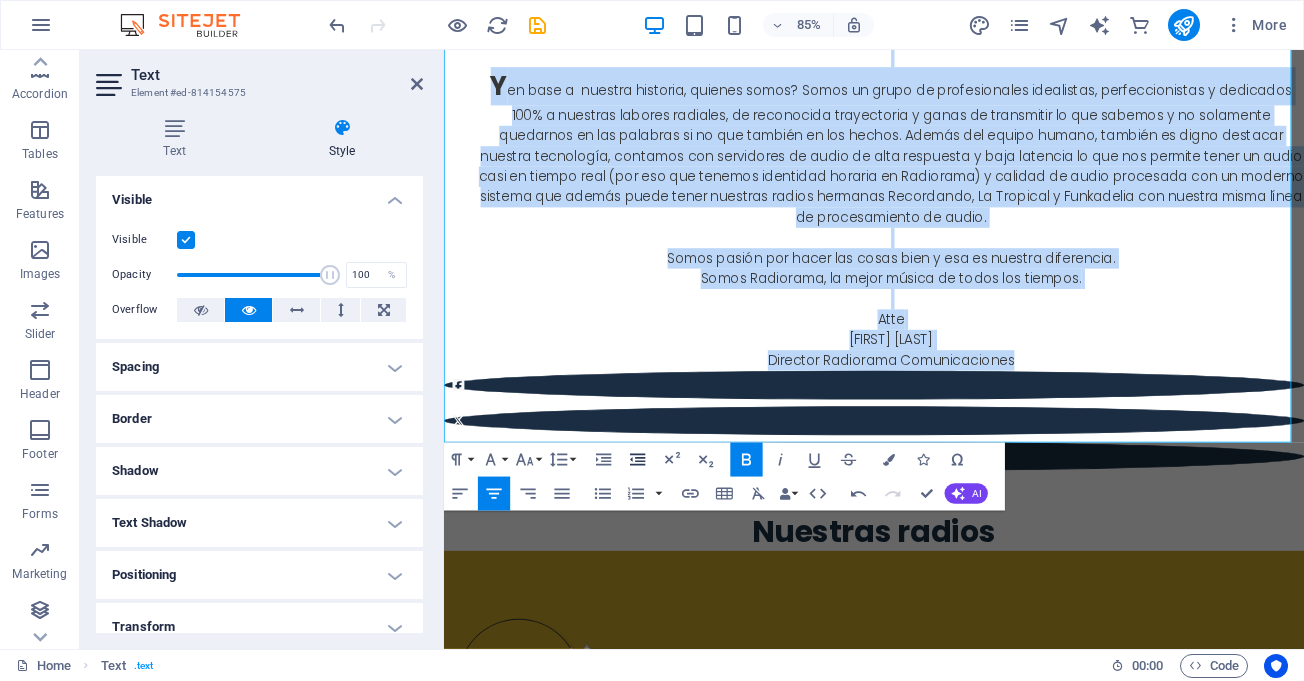 scroll, scrollTop: 1000, scrollLeft: 0, axis: vertical 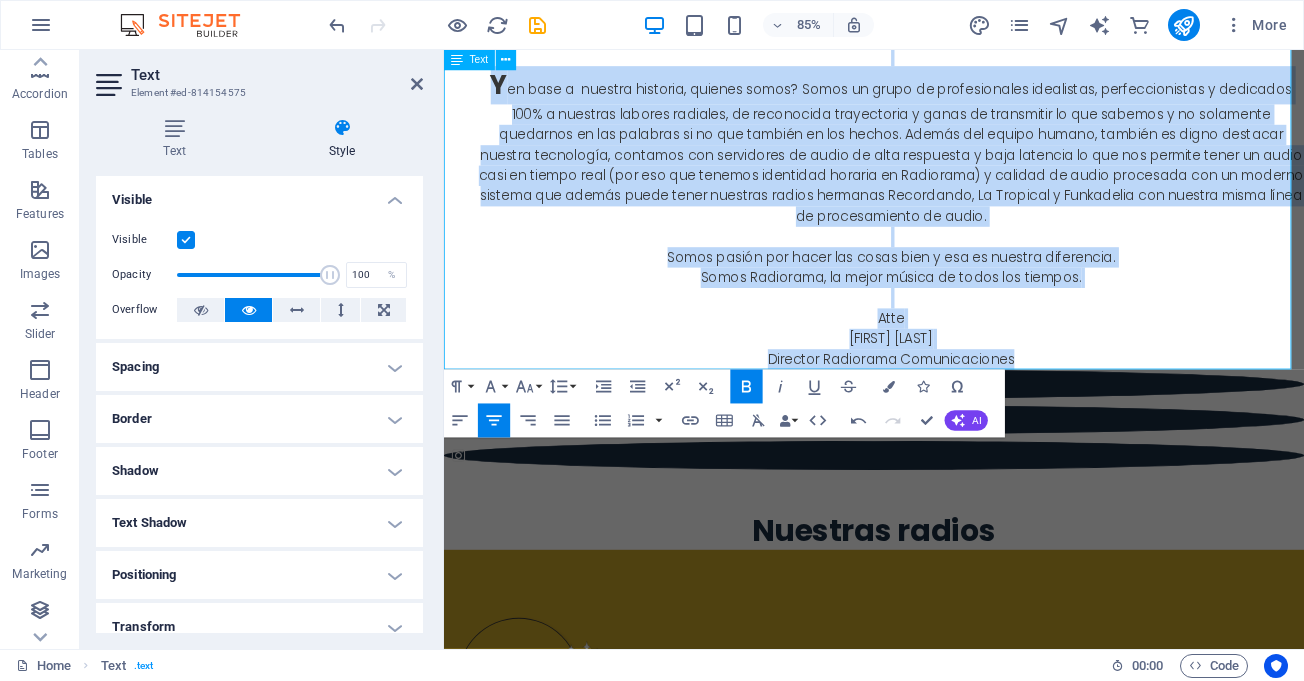 click on "Somos Radiorama, la mejor música de todos los tiempos. Atte [FIRST] [LAST] Director Radiorama Comunicaciones" at bounding box center (970, 366) 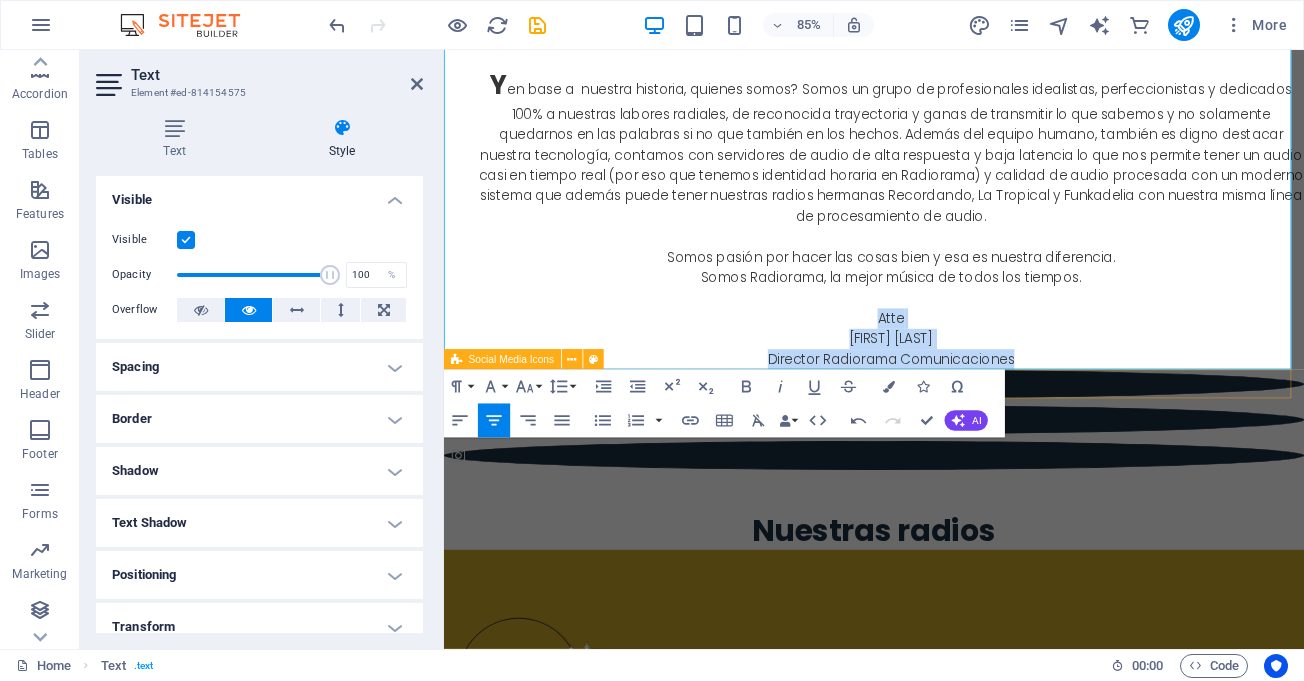 drag, startPoint x: 946, startPoint y: 368, endPoint x: 1128, endPoint y: 437, distance: 194.6407 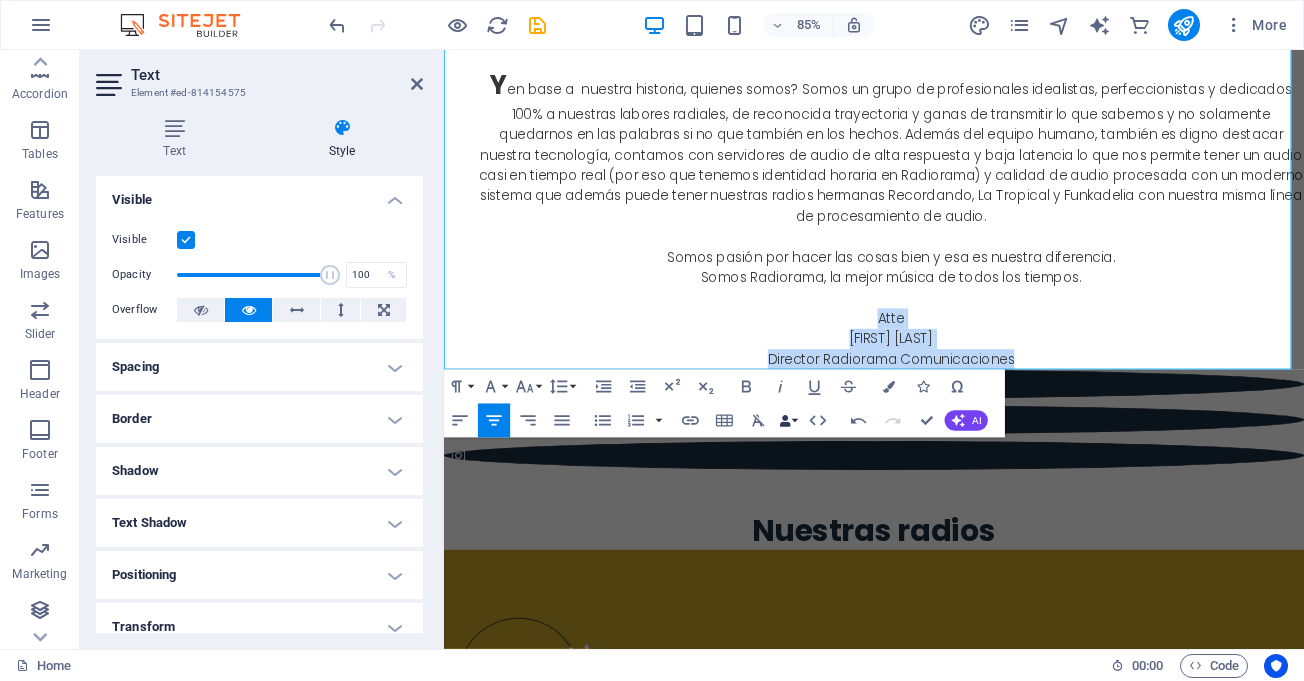 click on "Italic" at bounding box center [780, 387] 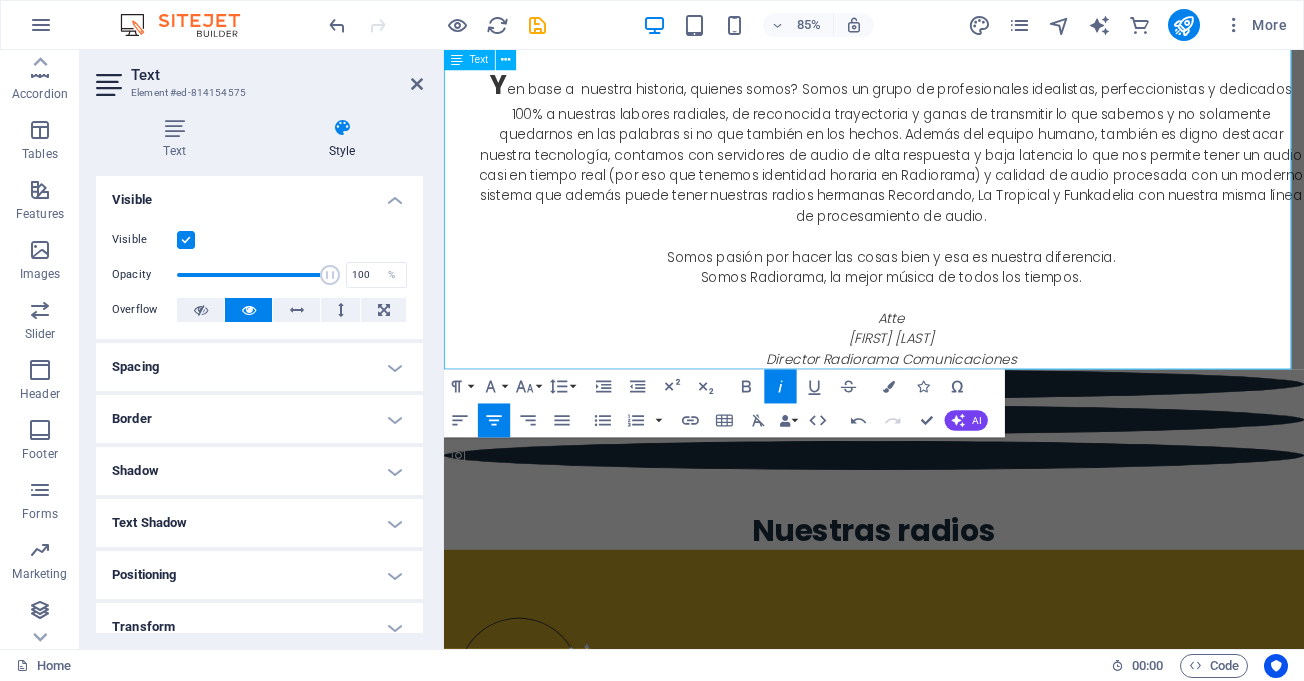 click on "Atte [FIRST] [LAST] Director Radiorama Comunicaciones" at bounding box center [970, 389] 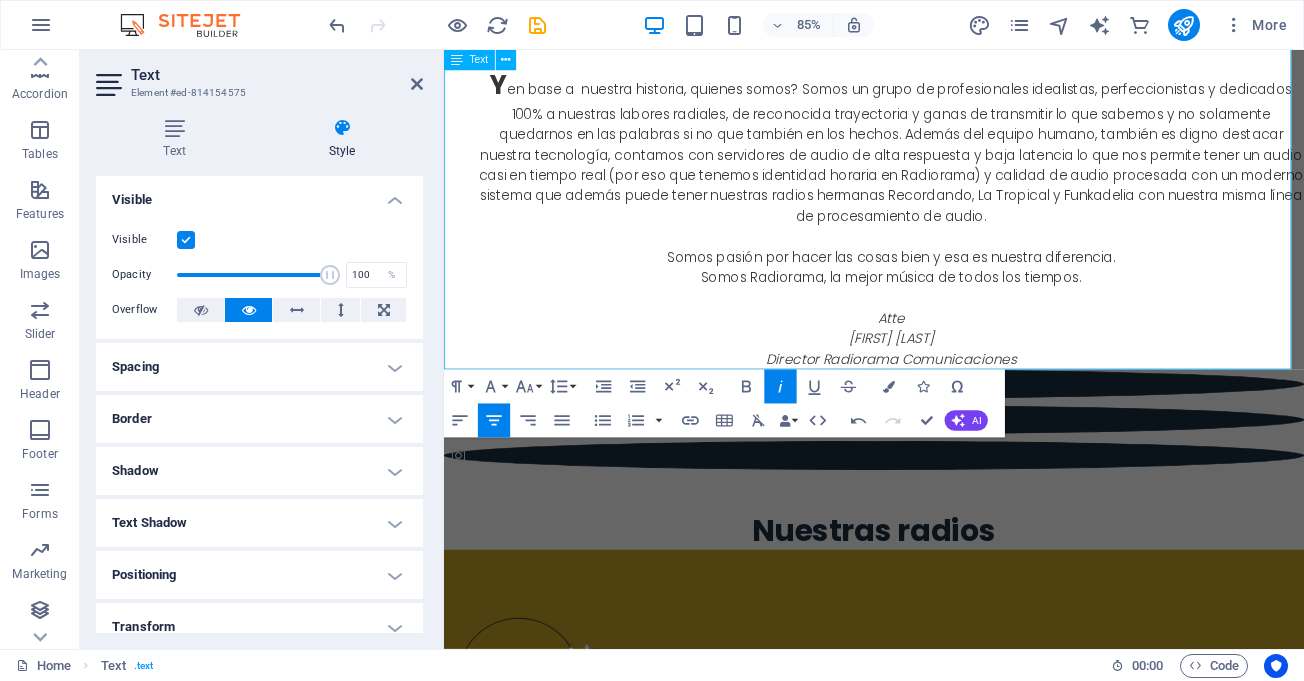 drag, startPoint x: 895, startPoint y: 385, endPoint x: 1081, endPoint y: 395, distance: 186.26862 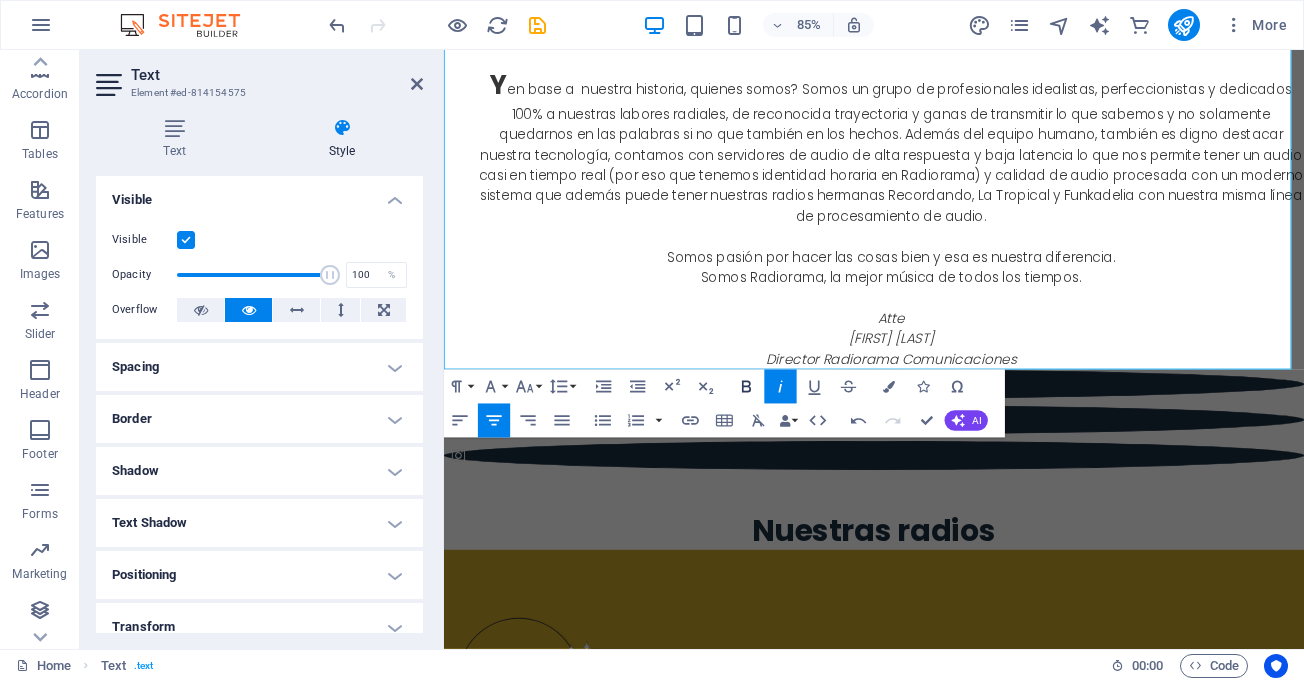 click 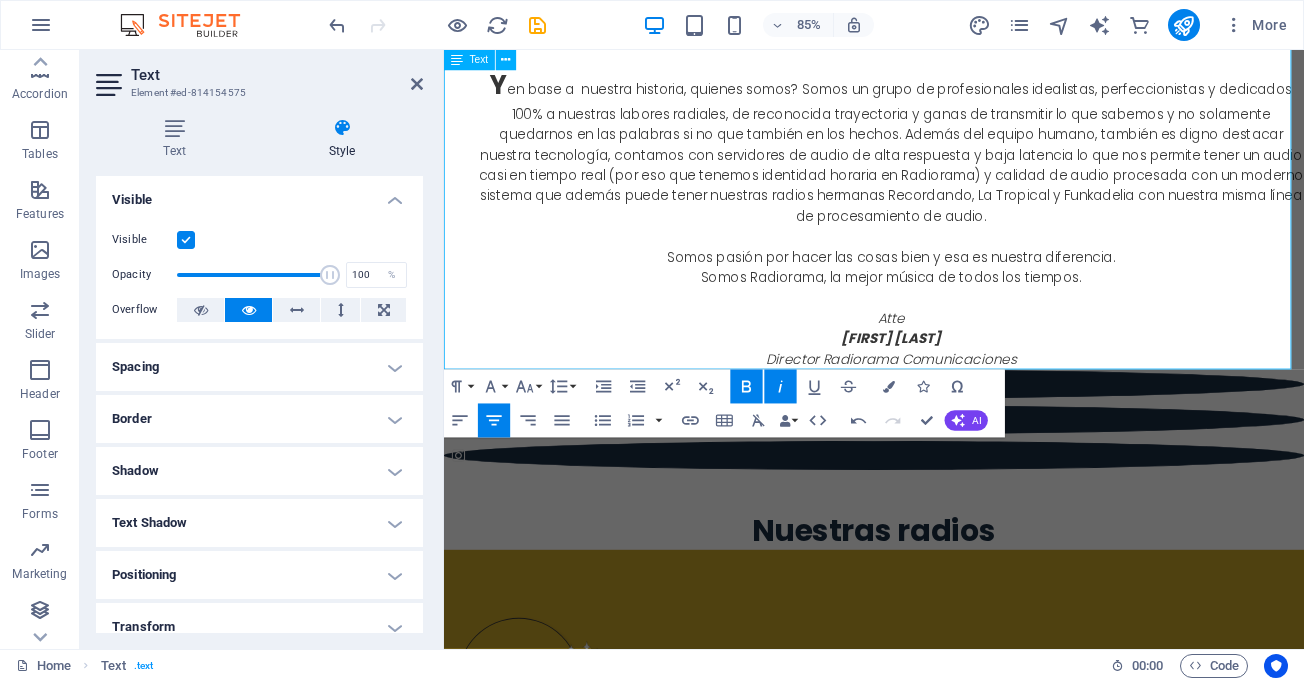 click on "Somos Radiorama, la mejor música de todos los tiempos. Atte [FIRST] [LAST] Director Radiorama Comunicaciones" at bounding box center [970, 366] 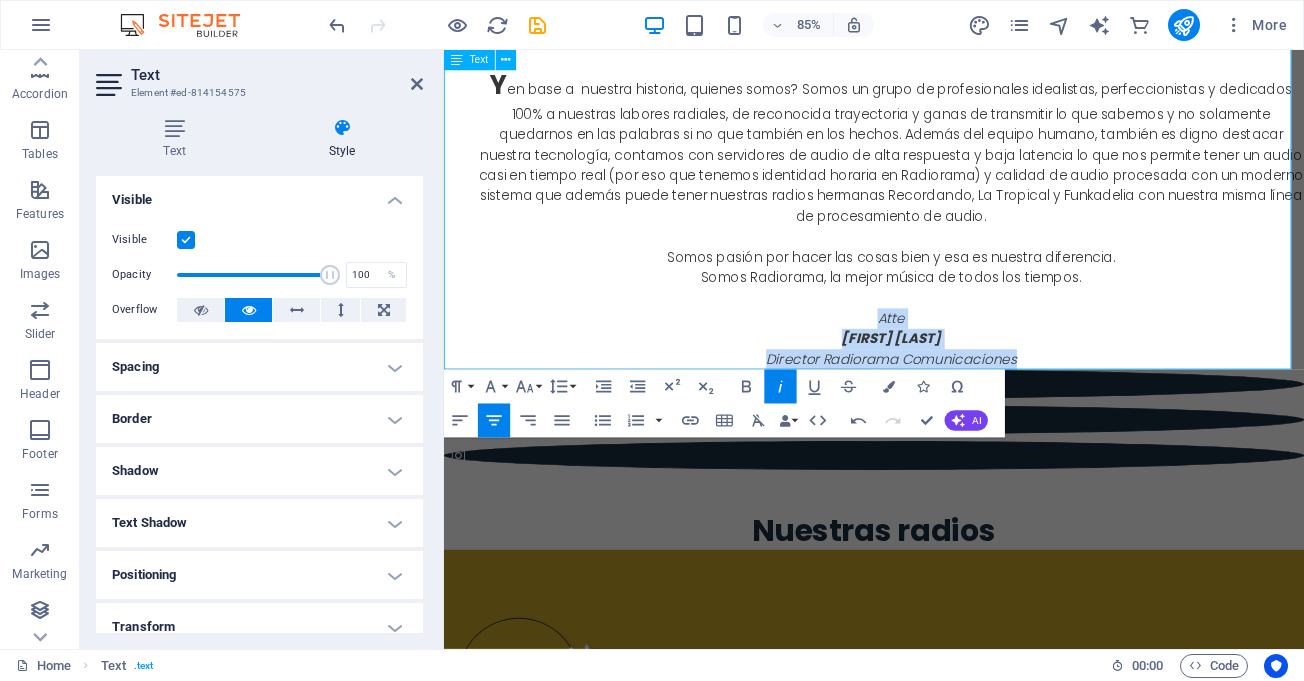 drag, startPoint x: 1122, startPoint y: 411, endPoint x: 868, endPoint y: 368, distance: 257.61404 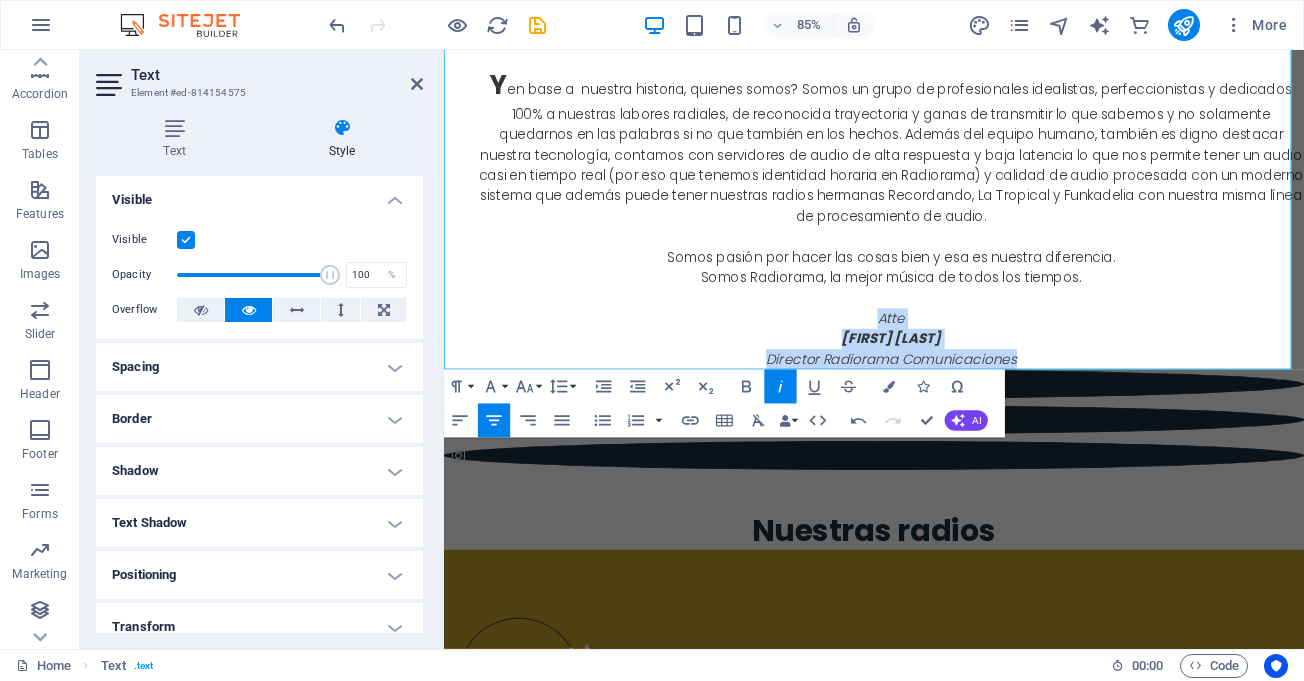 click 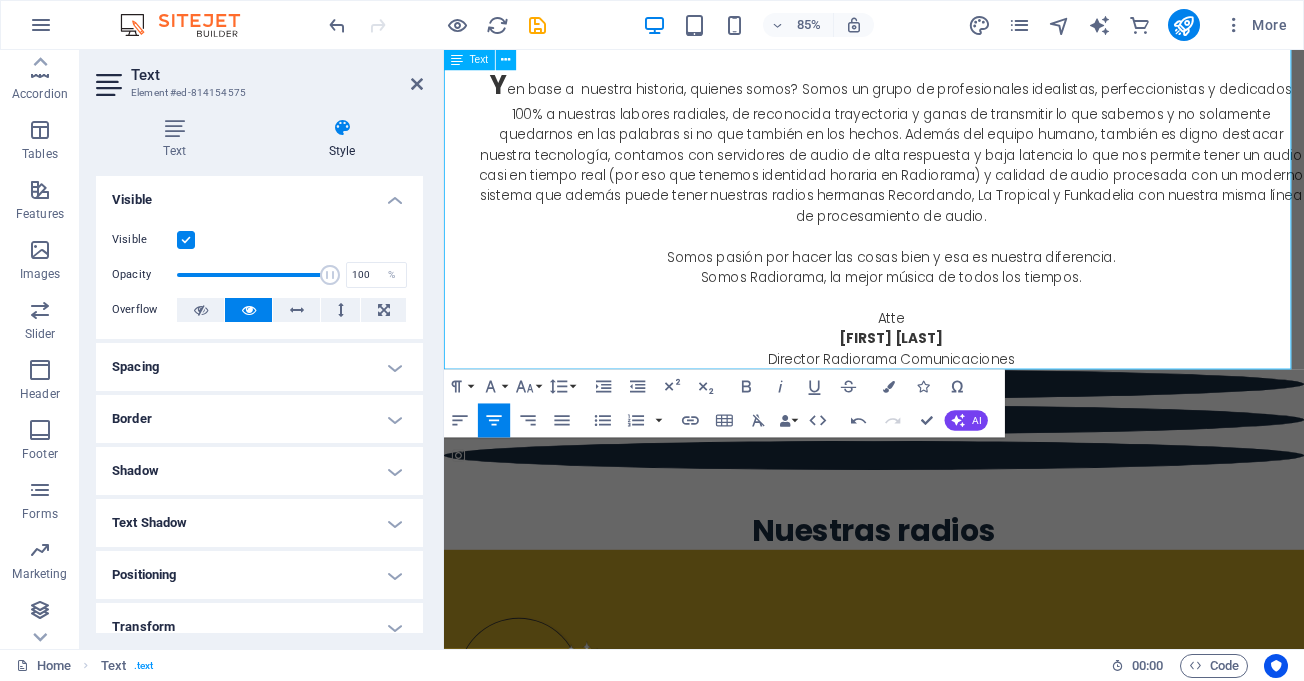 drag, startPoint x: 1211, startPoint y: 373, endPoint x: 1228, endPoint y: 386, distance: 21.400934 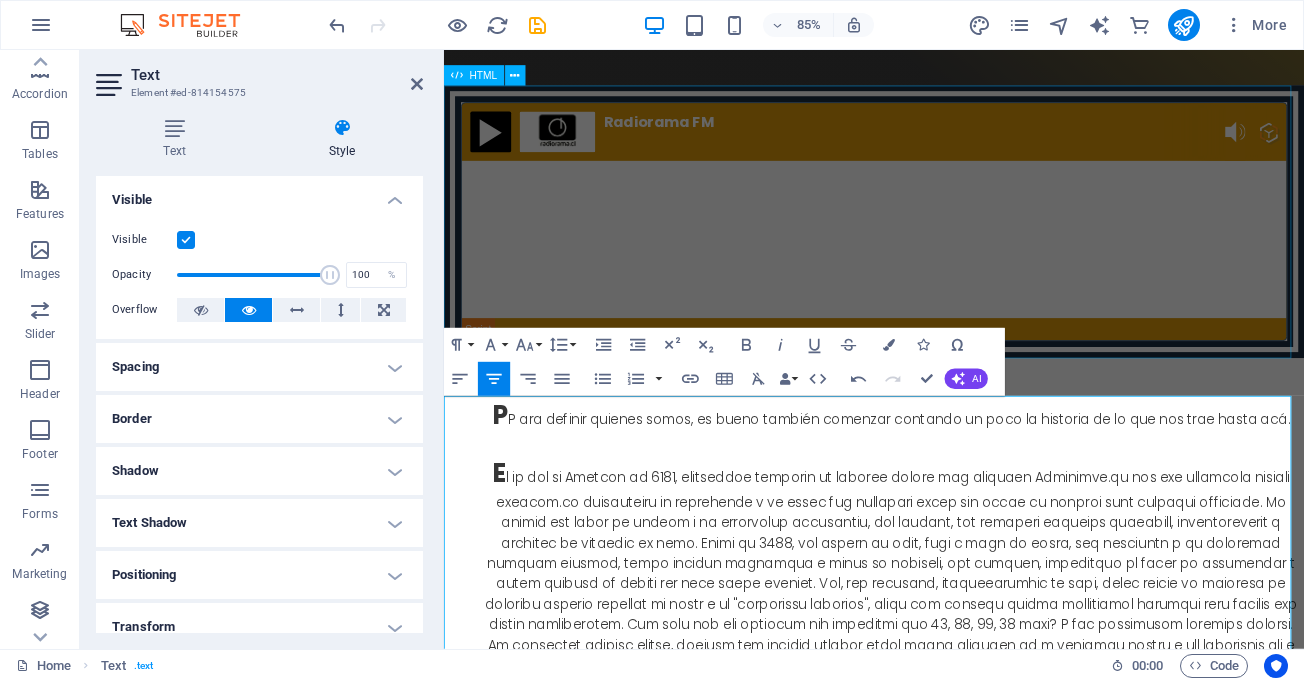 scroll, scrollTop: 300, scrollLeft: 0, axis: vertical 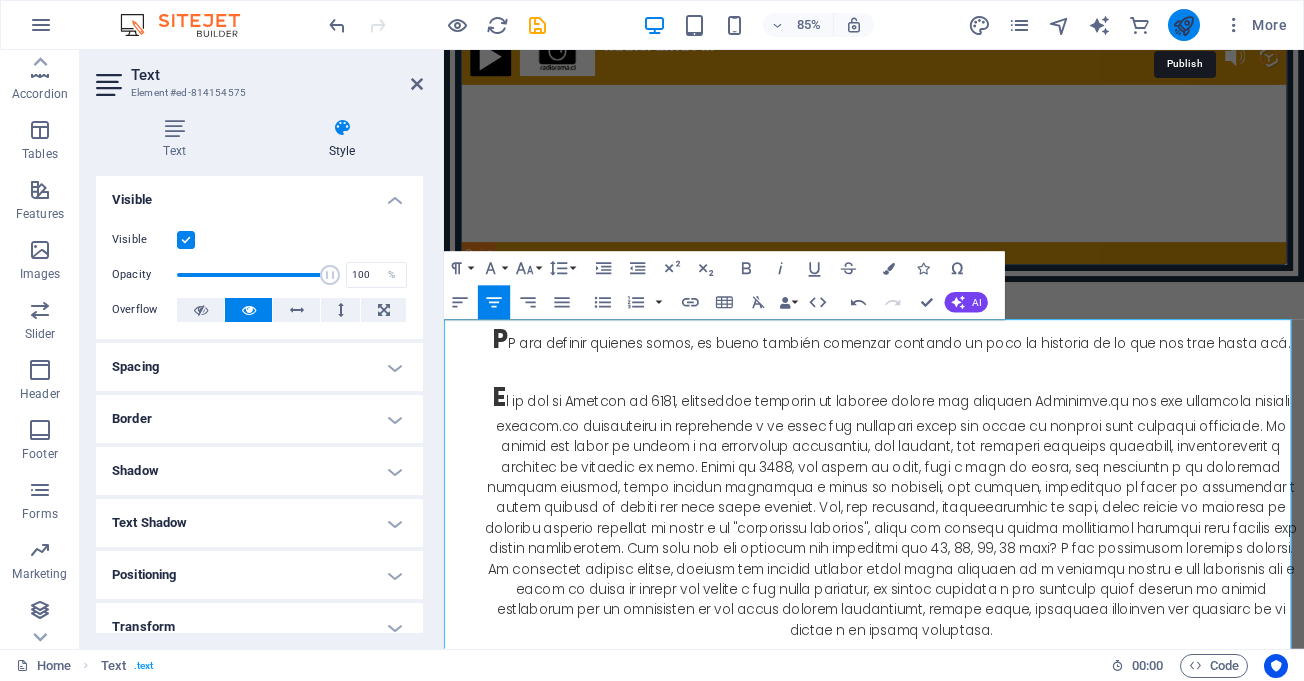 click at bounding box center [1183, 25] 